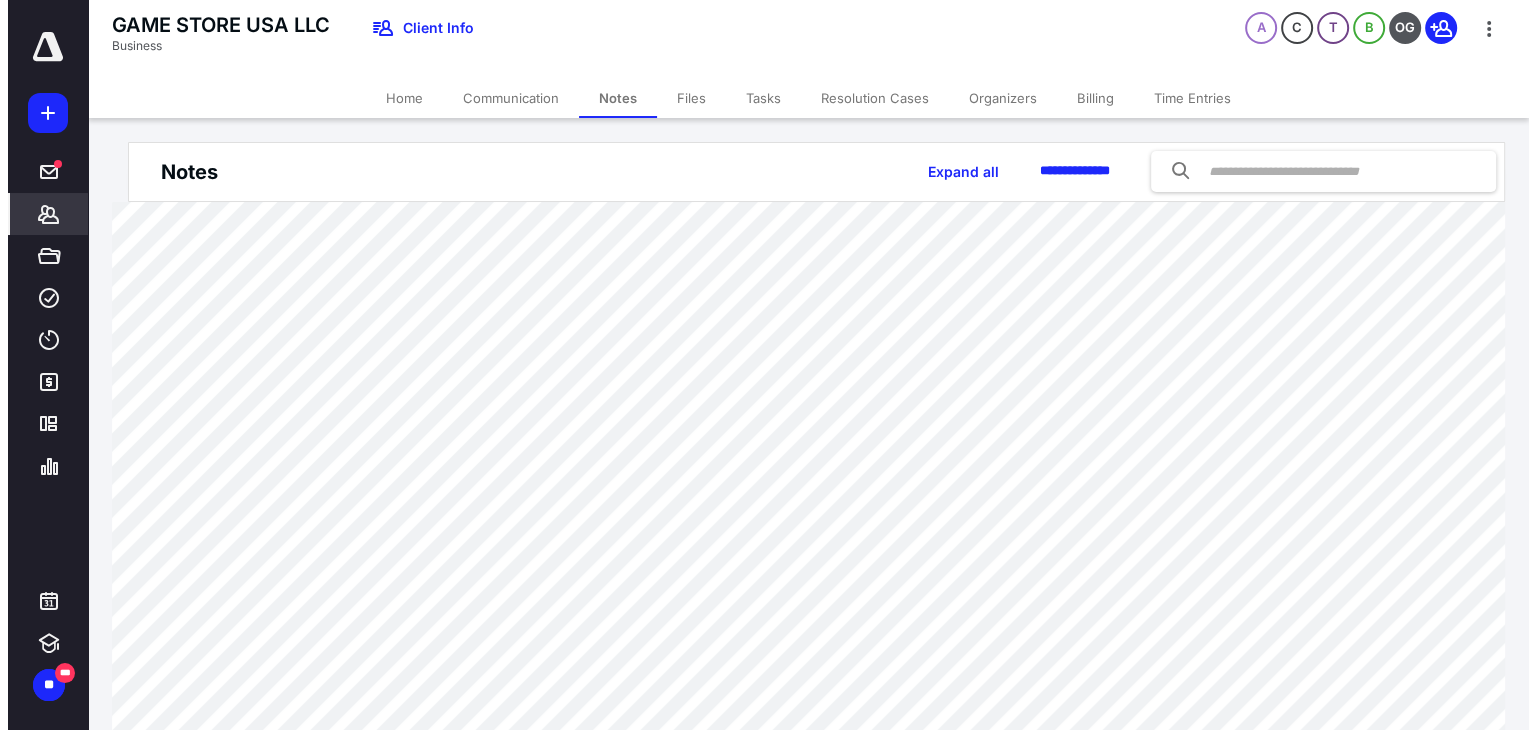 scroll, scrollTop: 0, scrollLeft: 0, axis: both 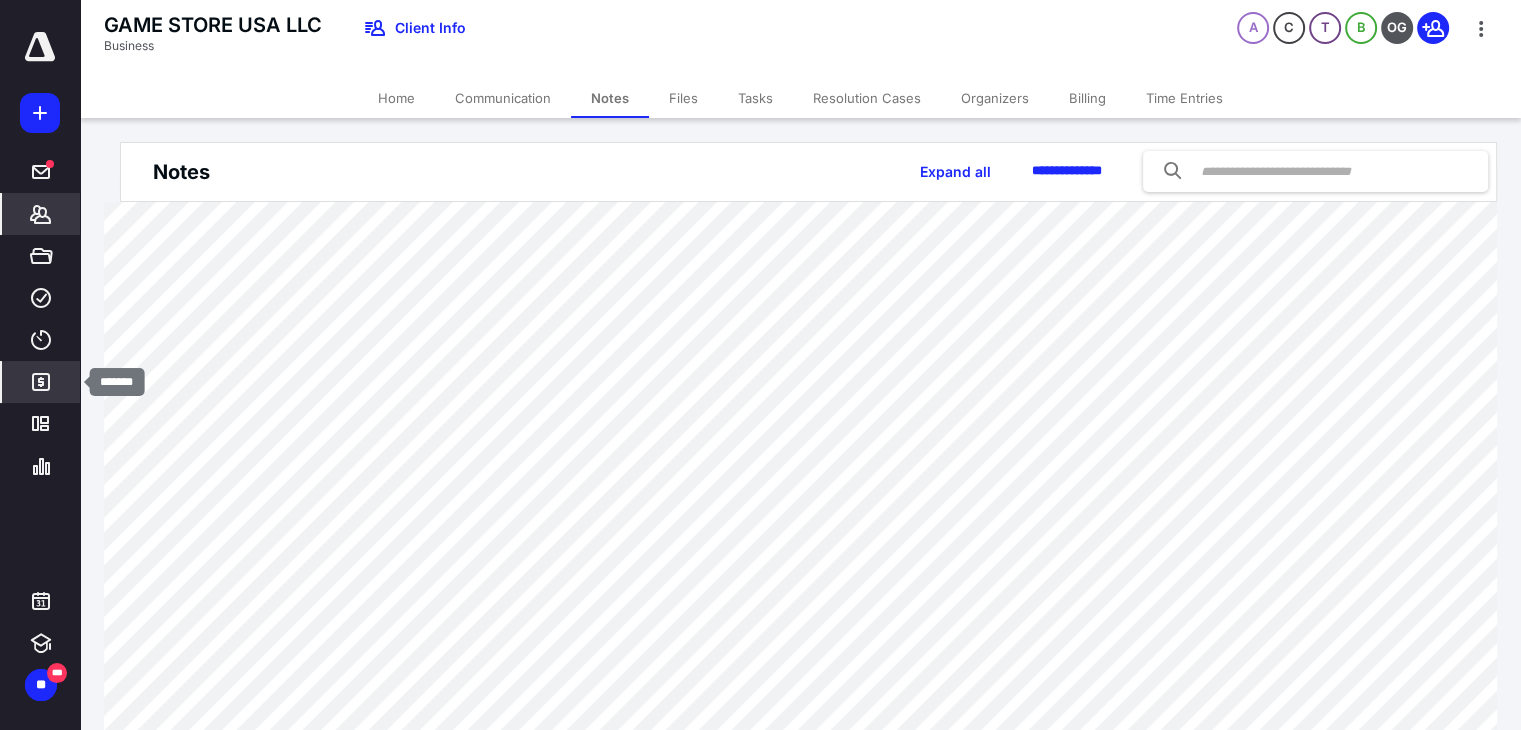 click 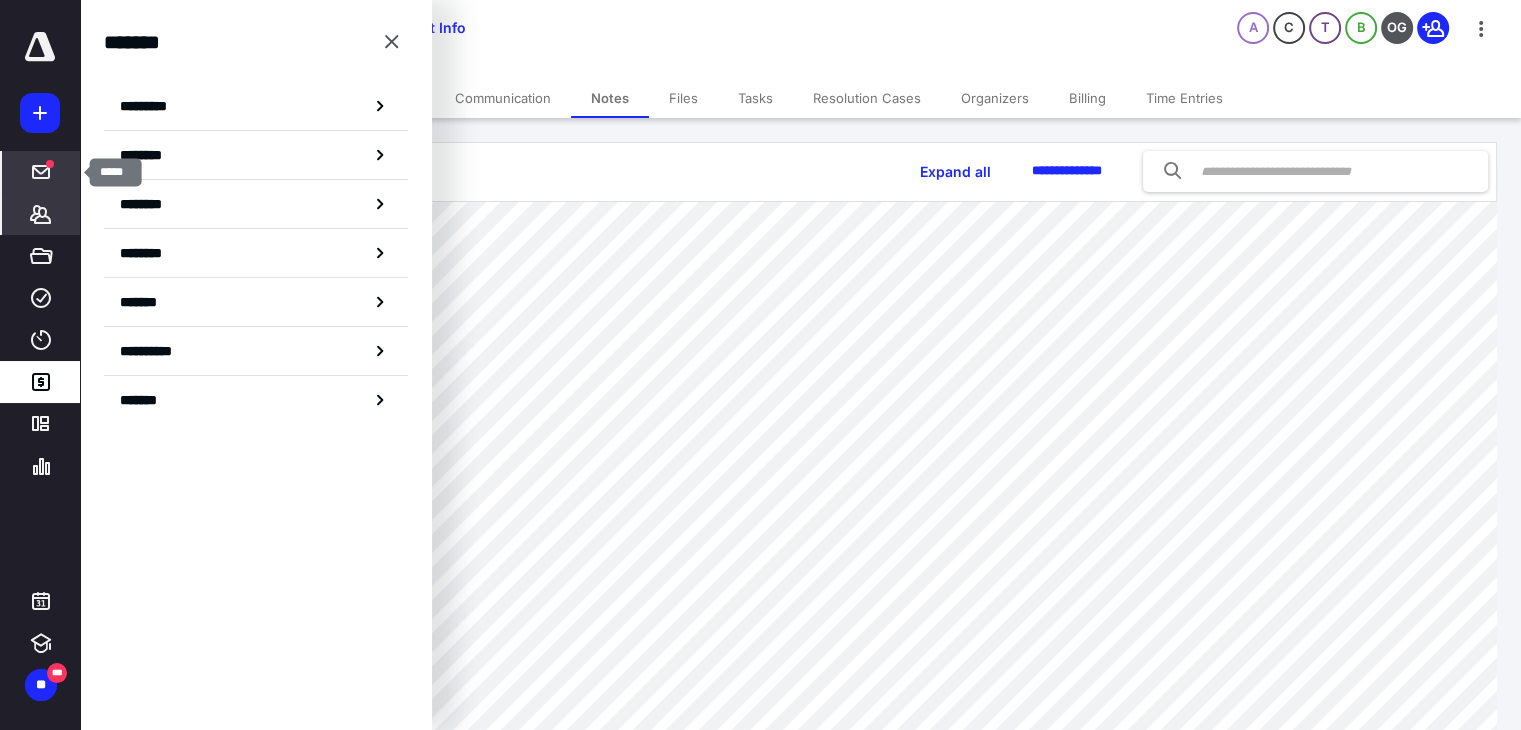 click 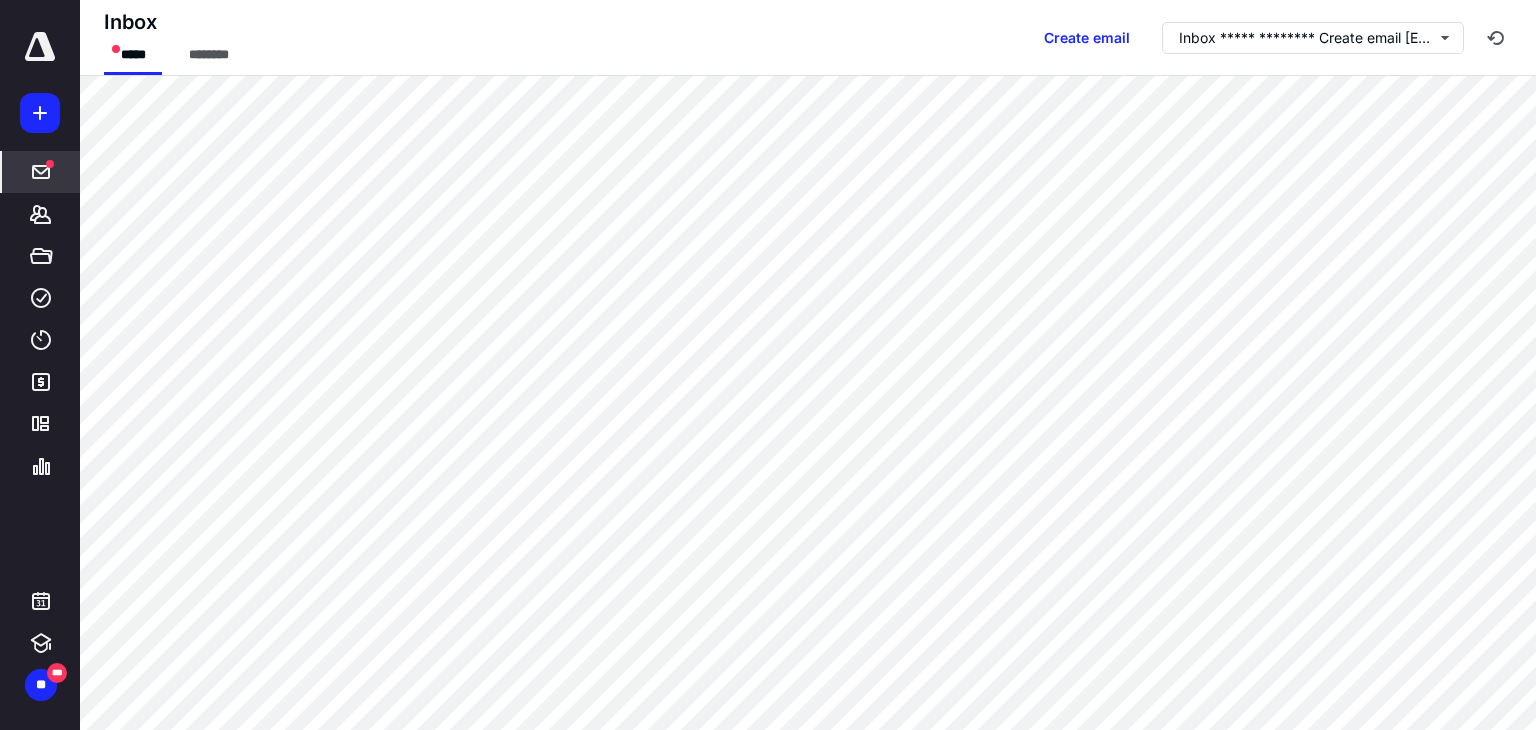 click at bounding box center (50, 164) 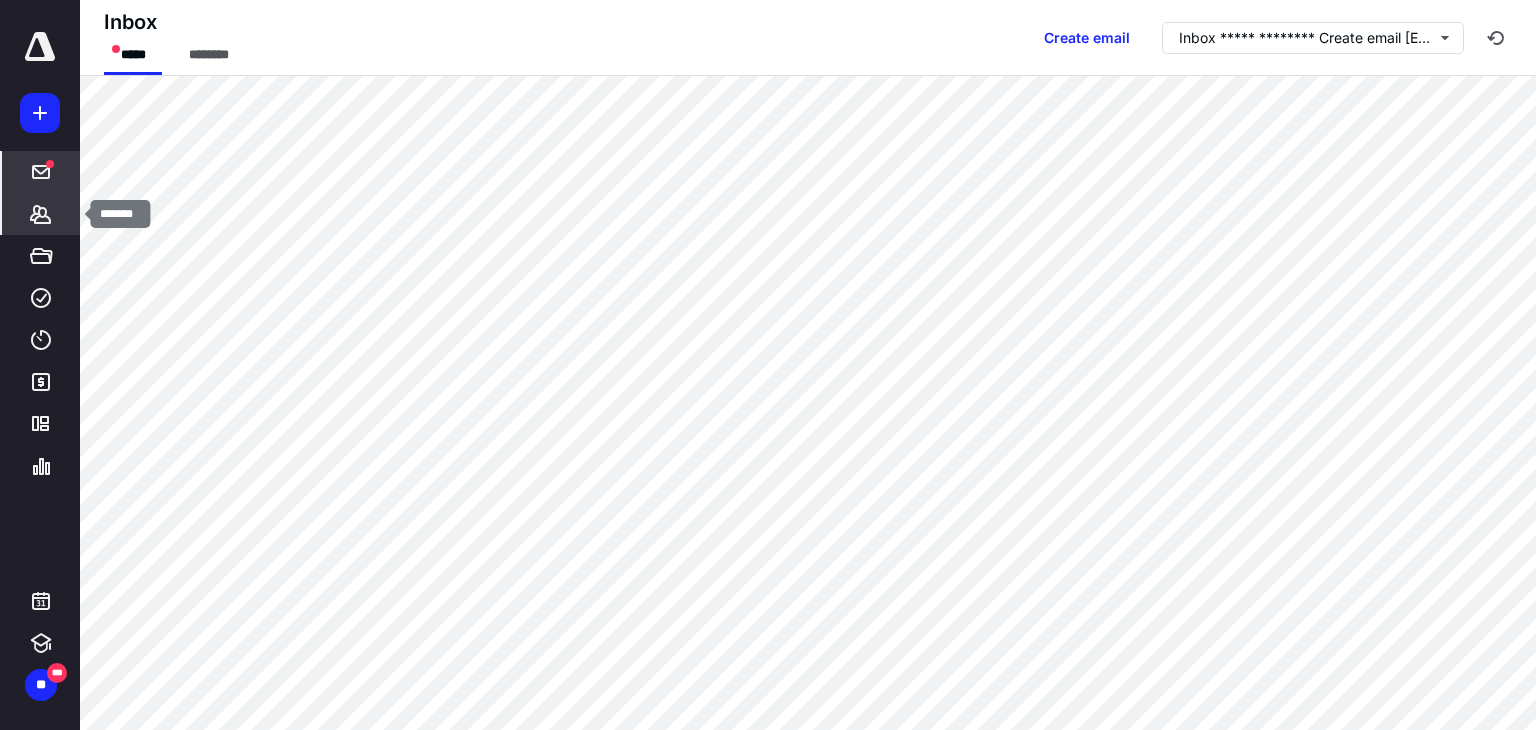 click 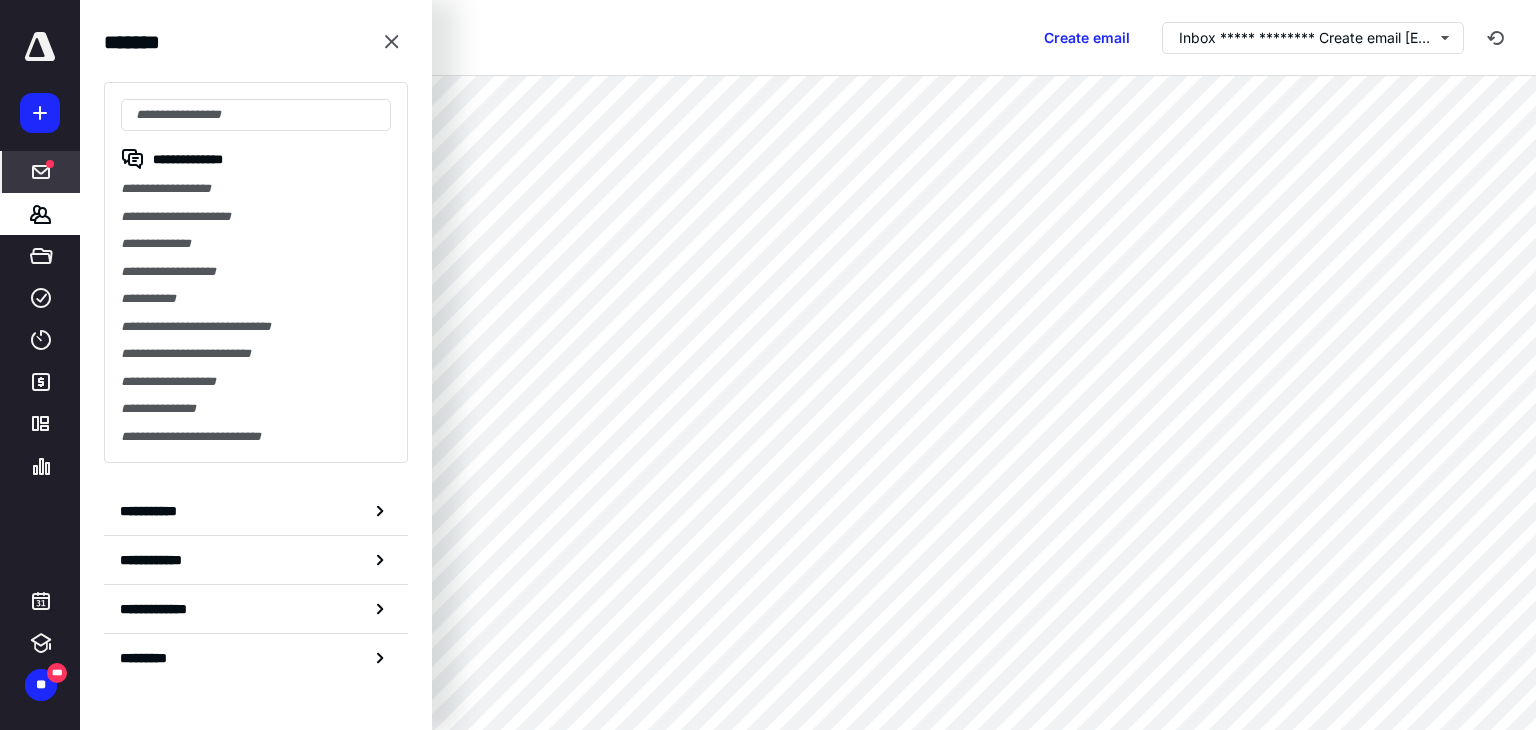 click on "Inbox ***** ******** Create email madarve@hispanusa.com" at bounding box center (808, 38) 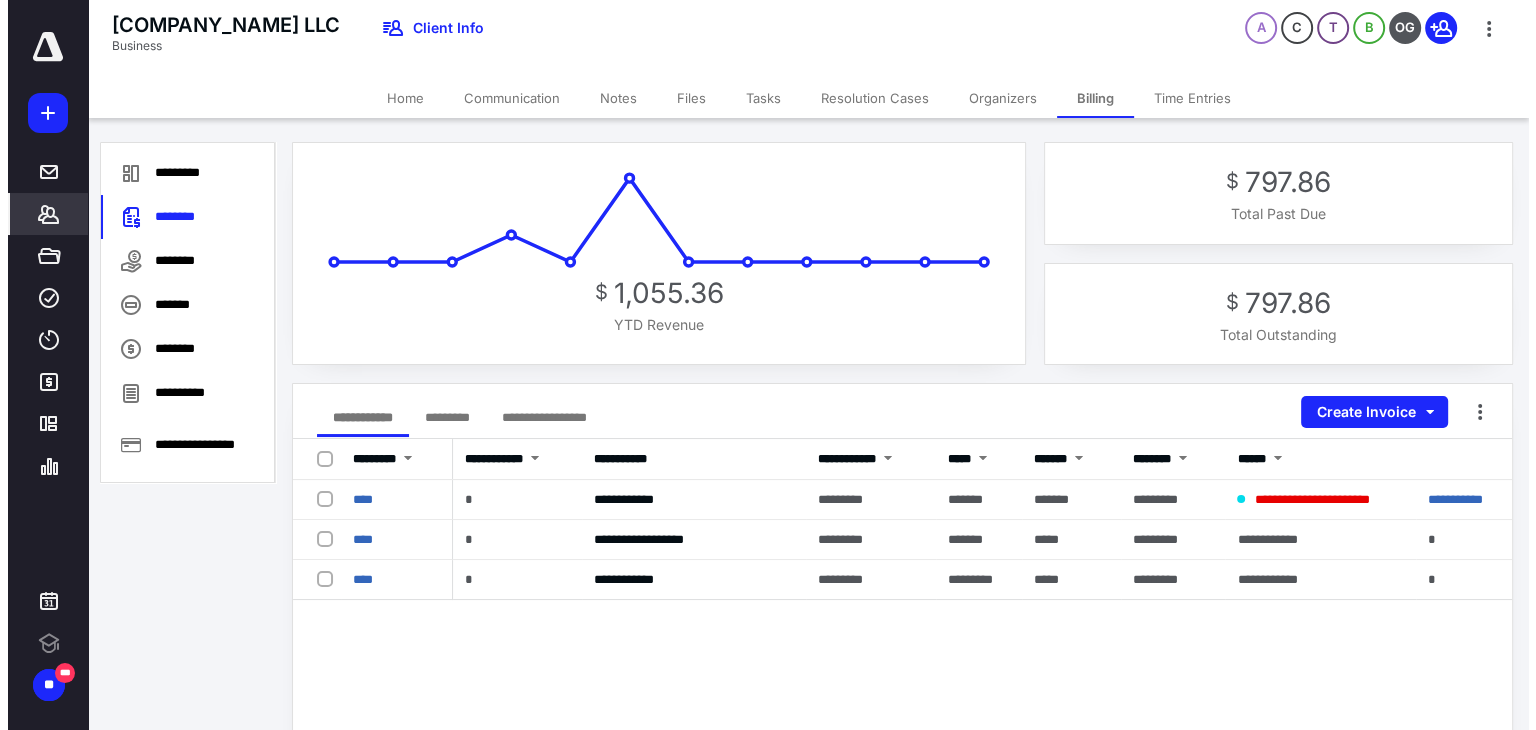 scroll, scrollTop: 0, scrollLeft: 0, axis: both 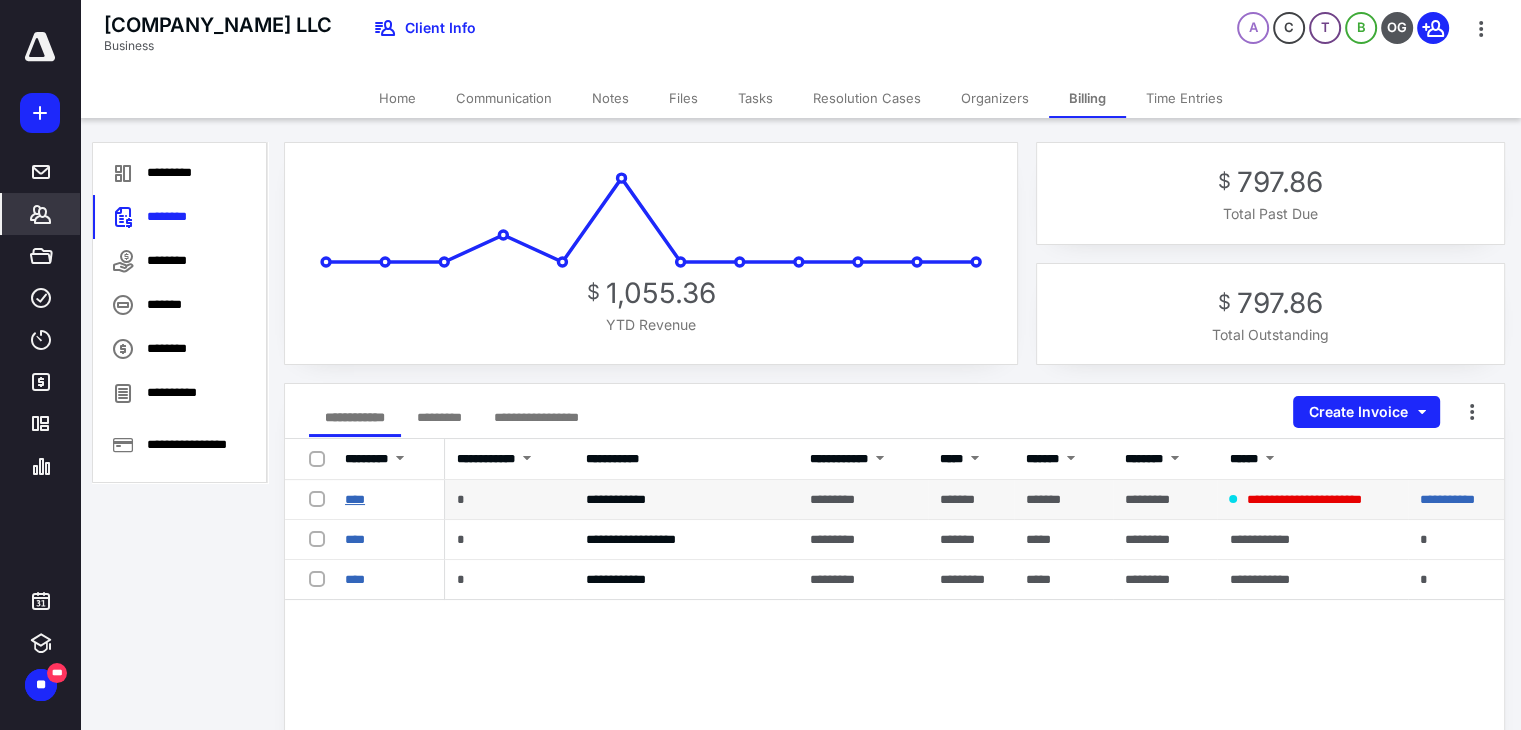 click on "****" at bounding box center (355, 499) 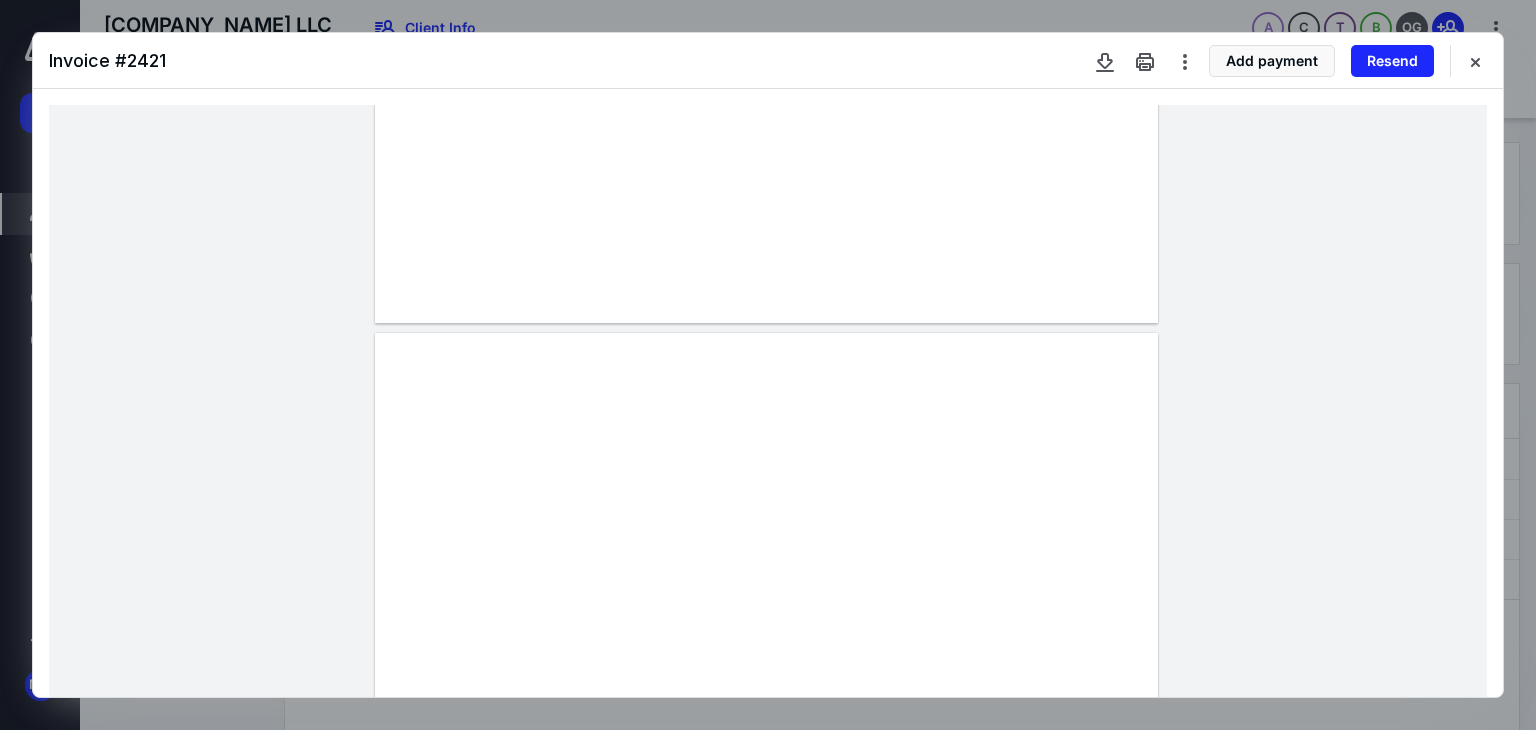 scroll, scrollTop: 1022, scrollLeft: 0, axis: vertical 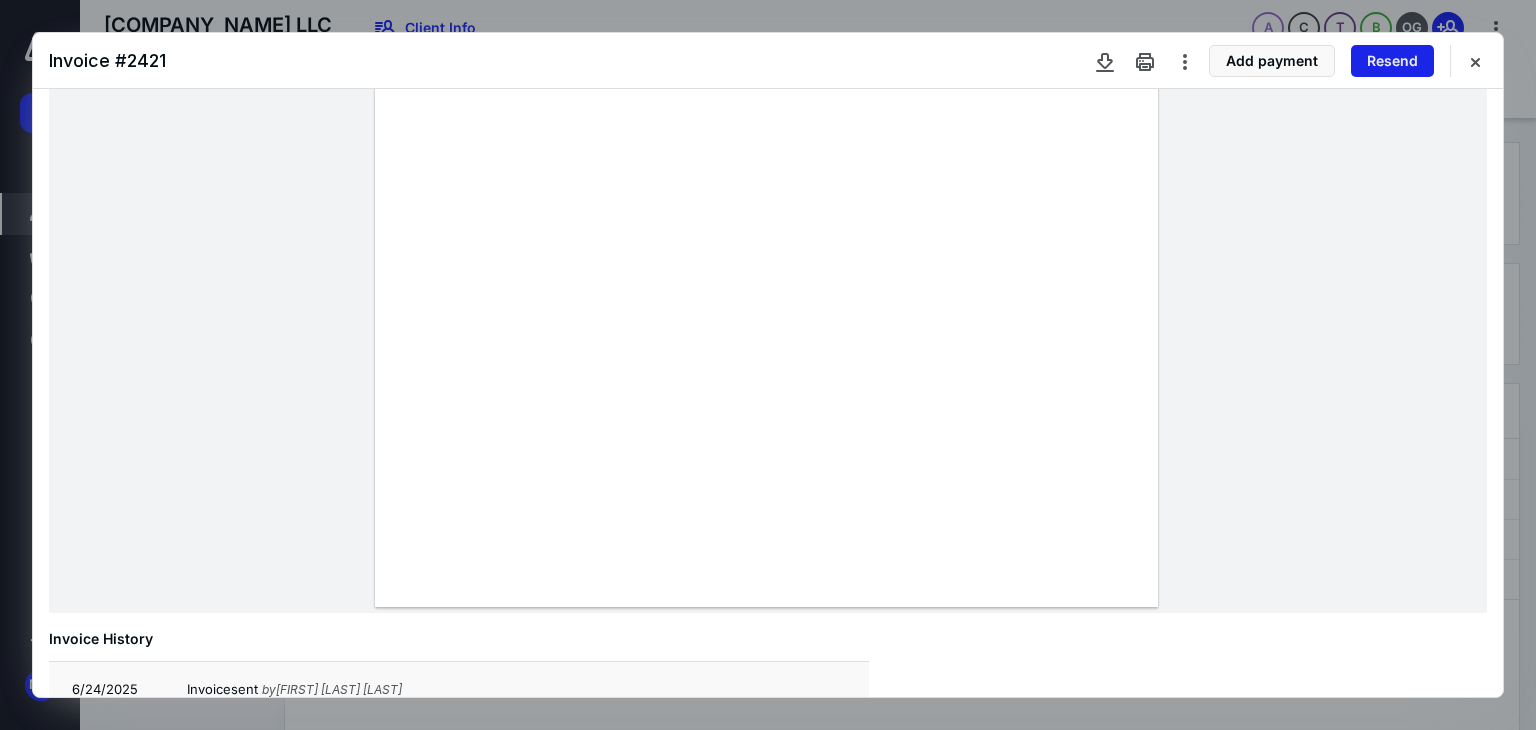 click on "Resend" at bounding box center [1392, 61] 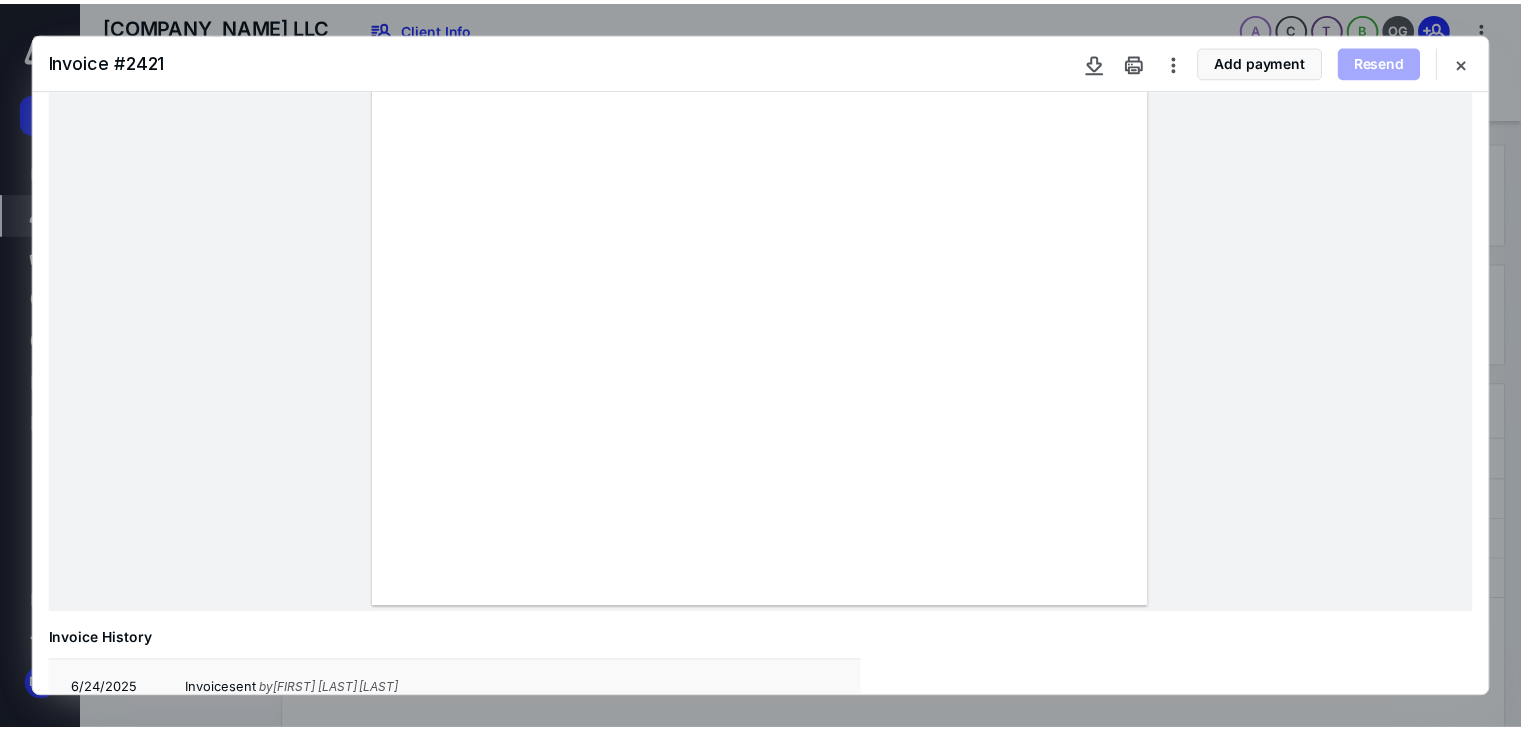 scroll, scrollTop: 448, scrollLeft: 0, axis: vertical 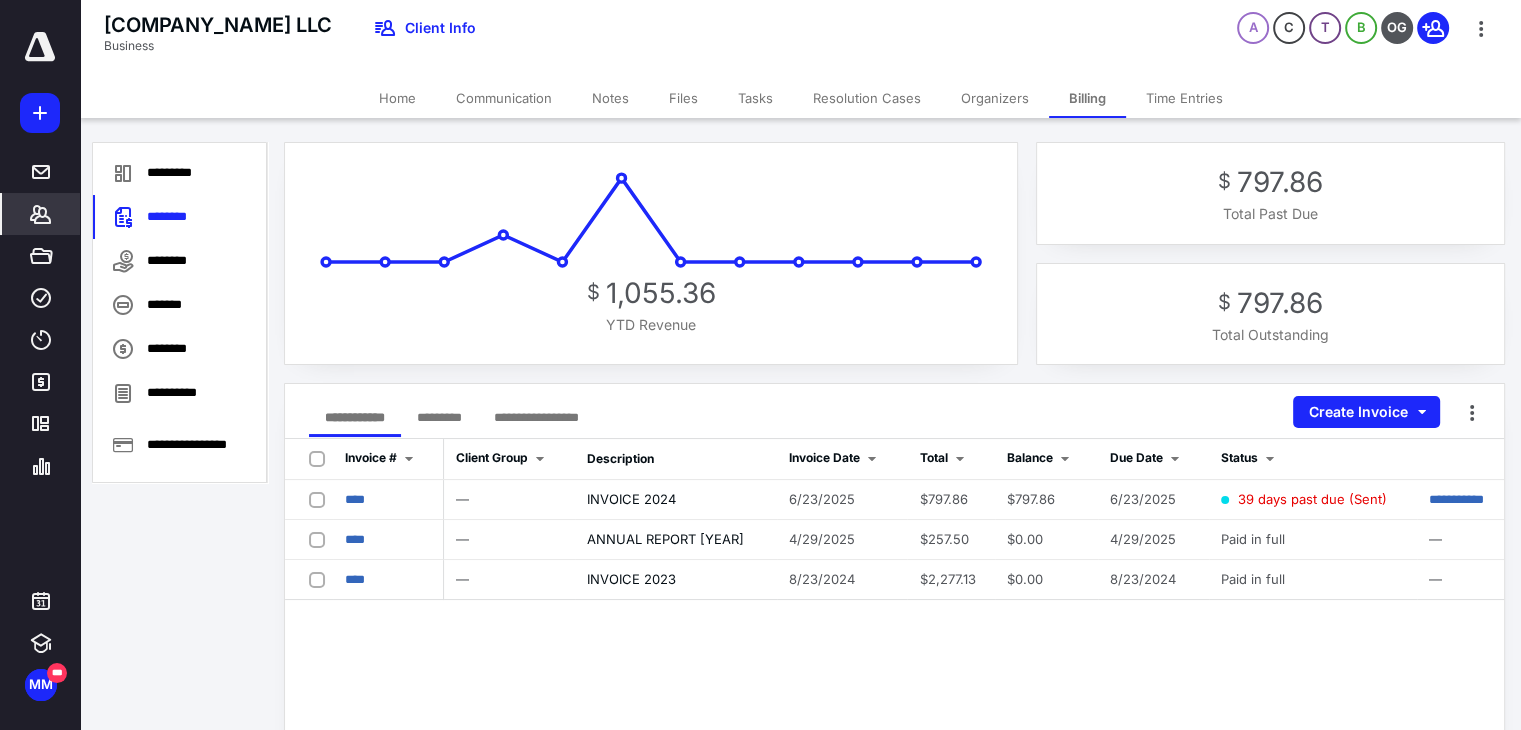 click on "Home" at bounding box center [397, 98] 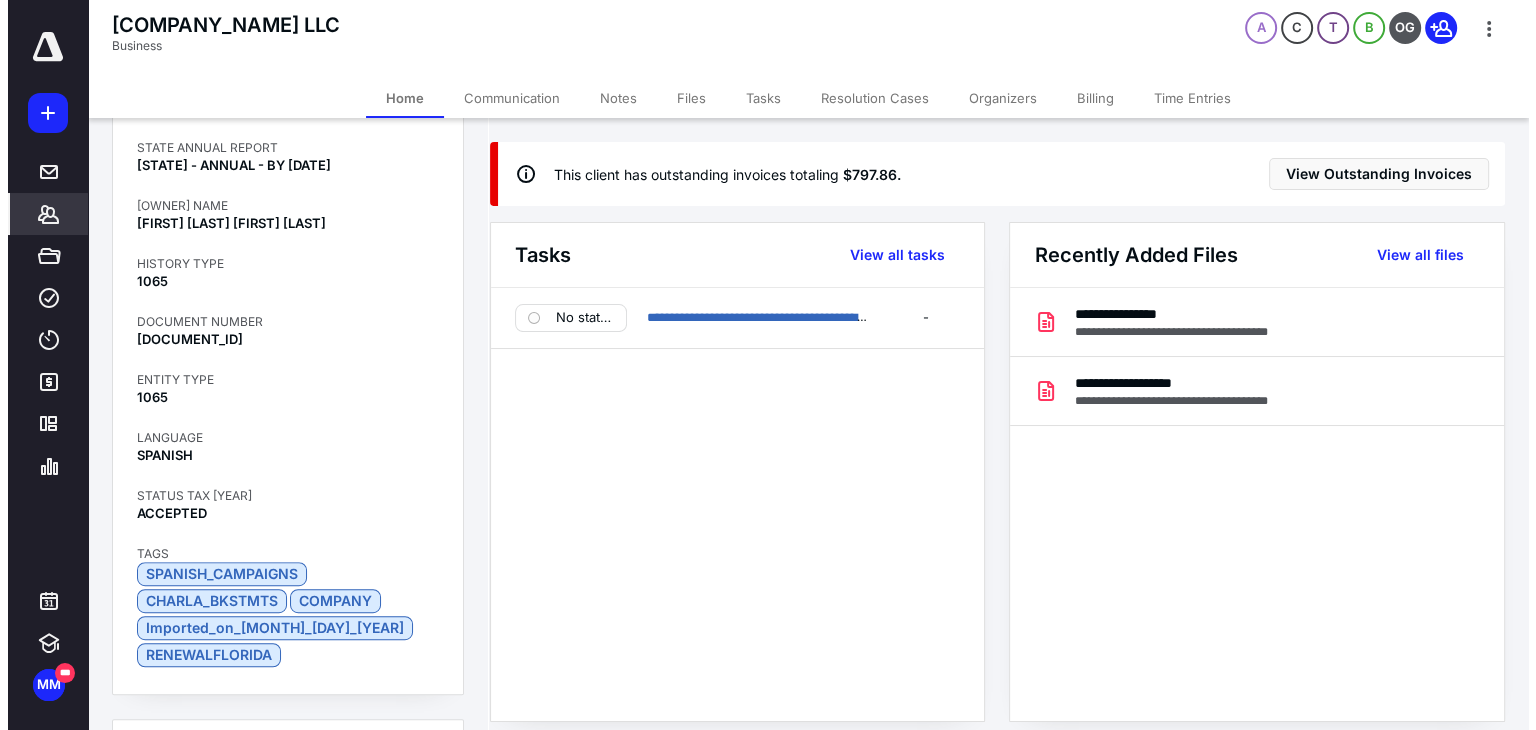 scroll, scrollTop: 1040, scrollLeft: 0, axis: vertical 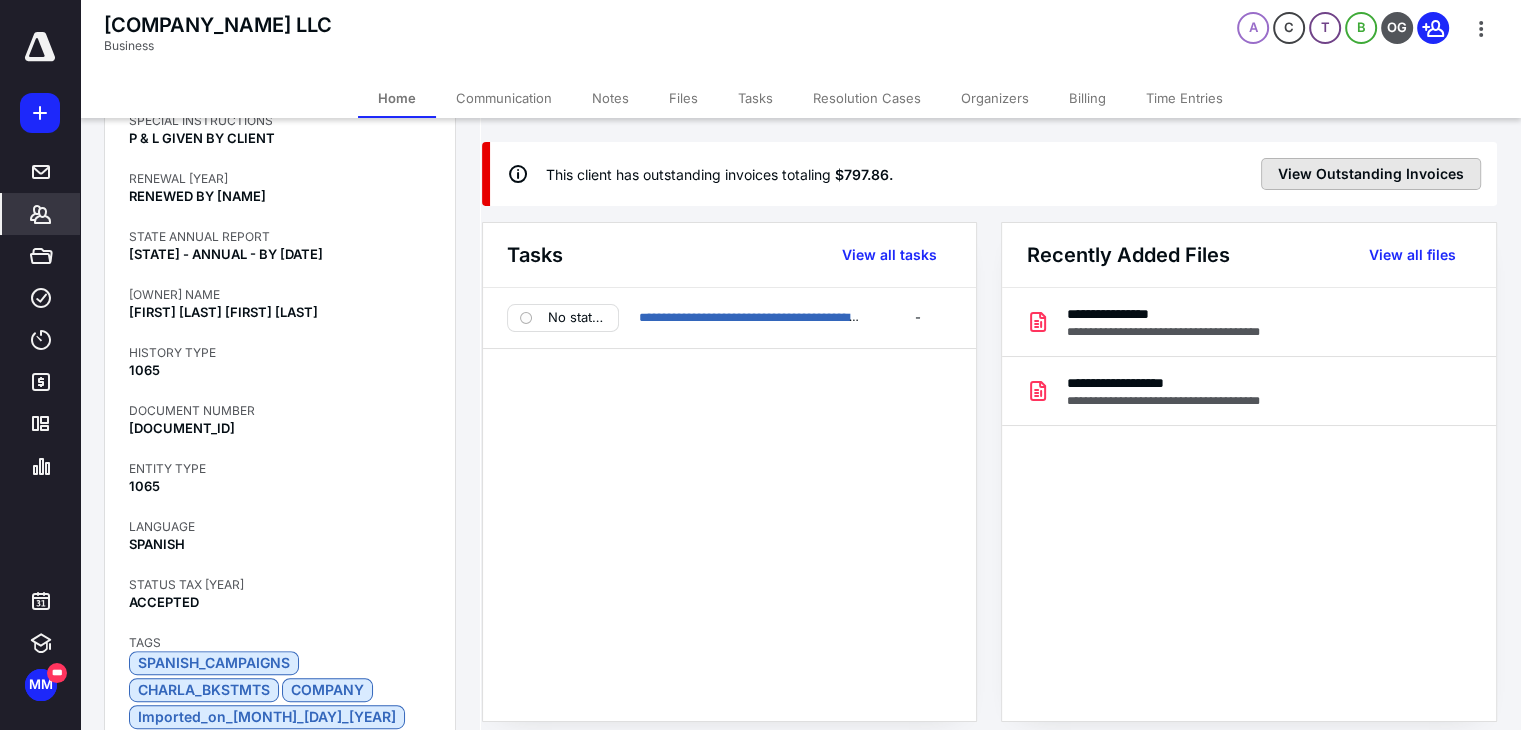 click on "View Outstanding Invoices" at bounding box center [1371, 174] 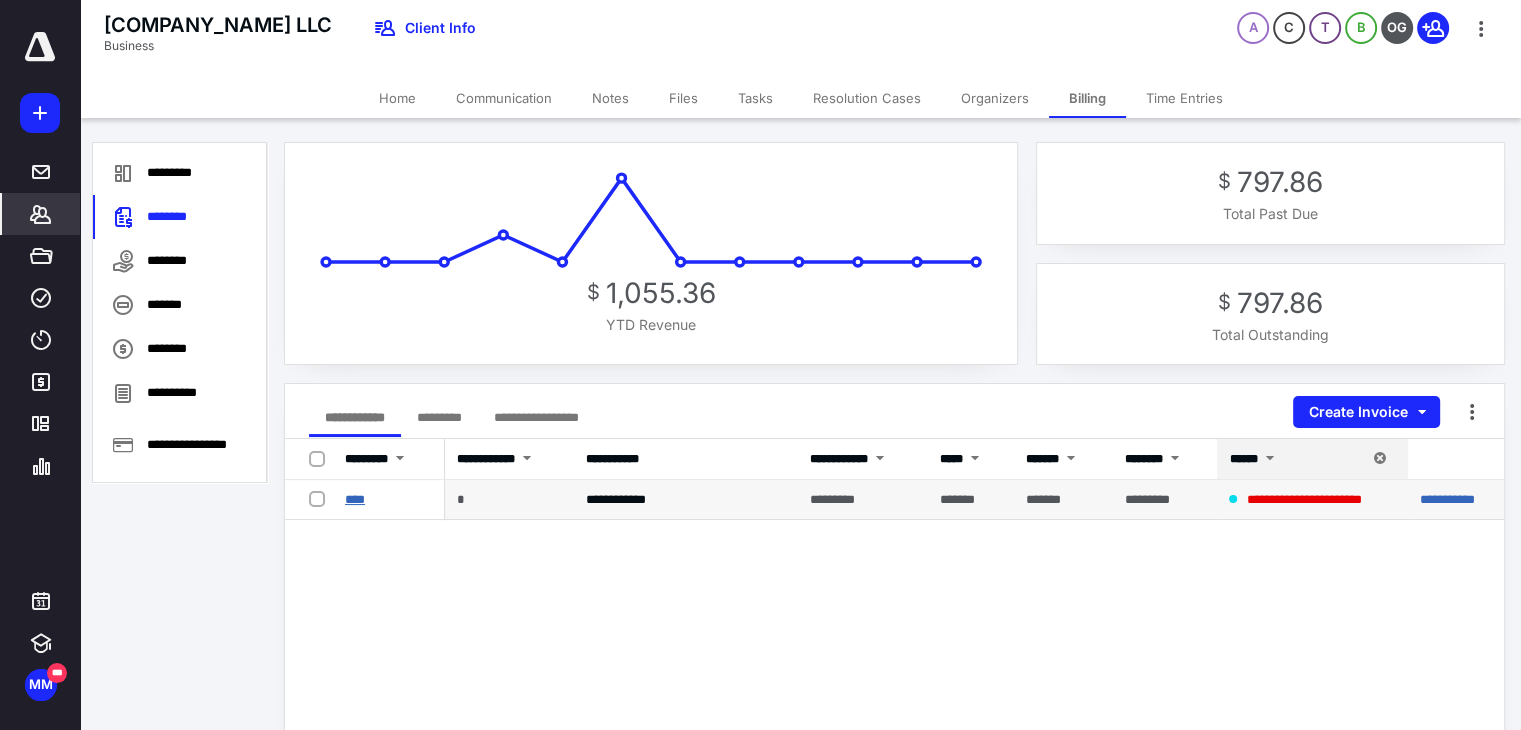 click on "****" at bounding box center (355, 499) 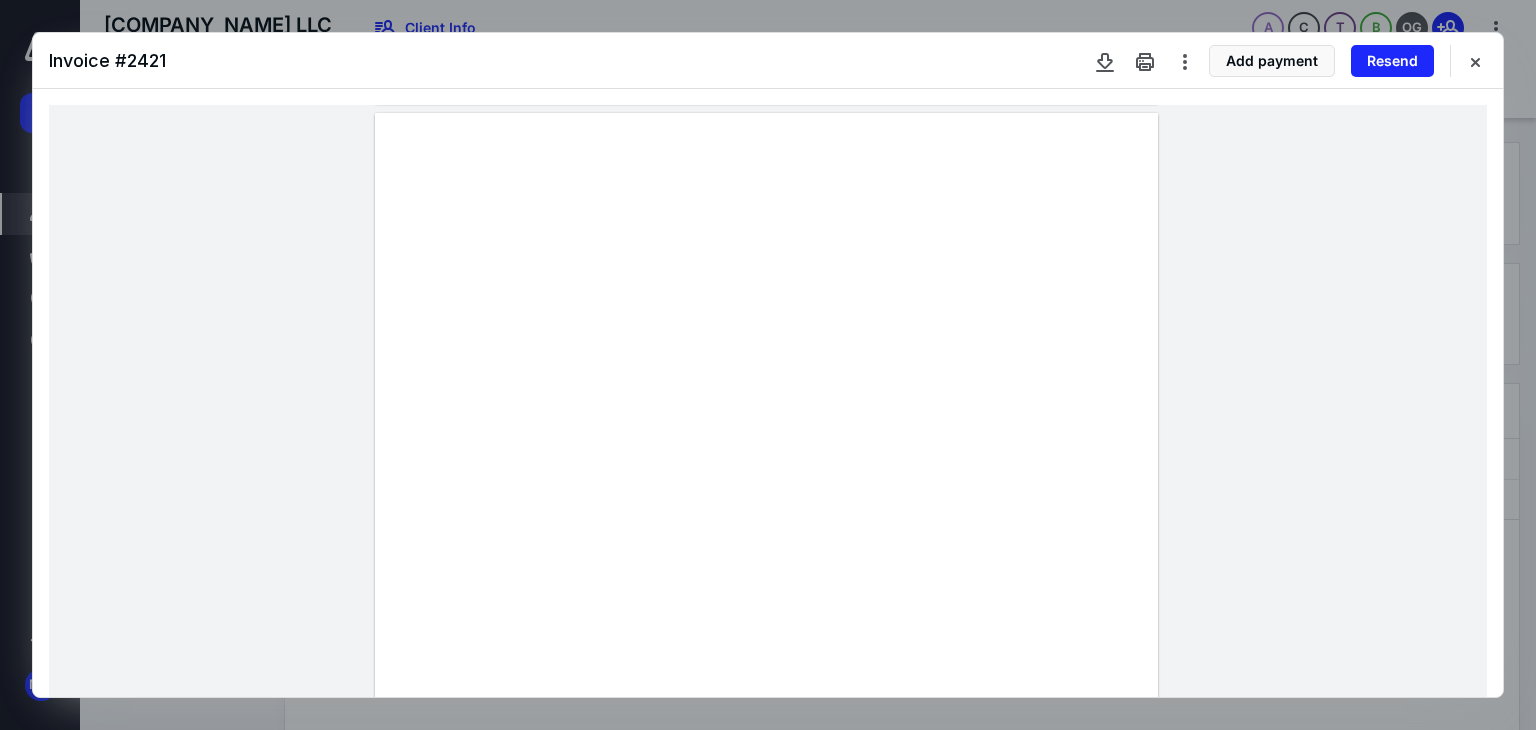 scroll, scrollTop: 1022, scrollLeft: 0, axis: vertical 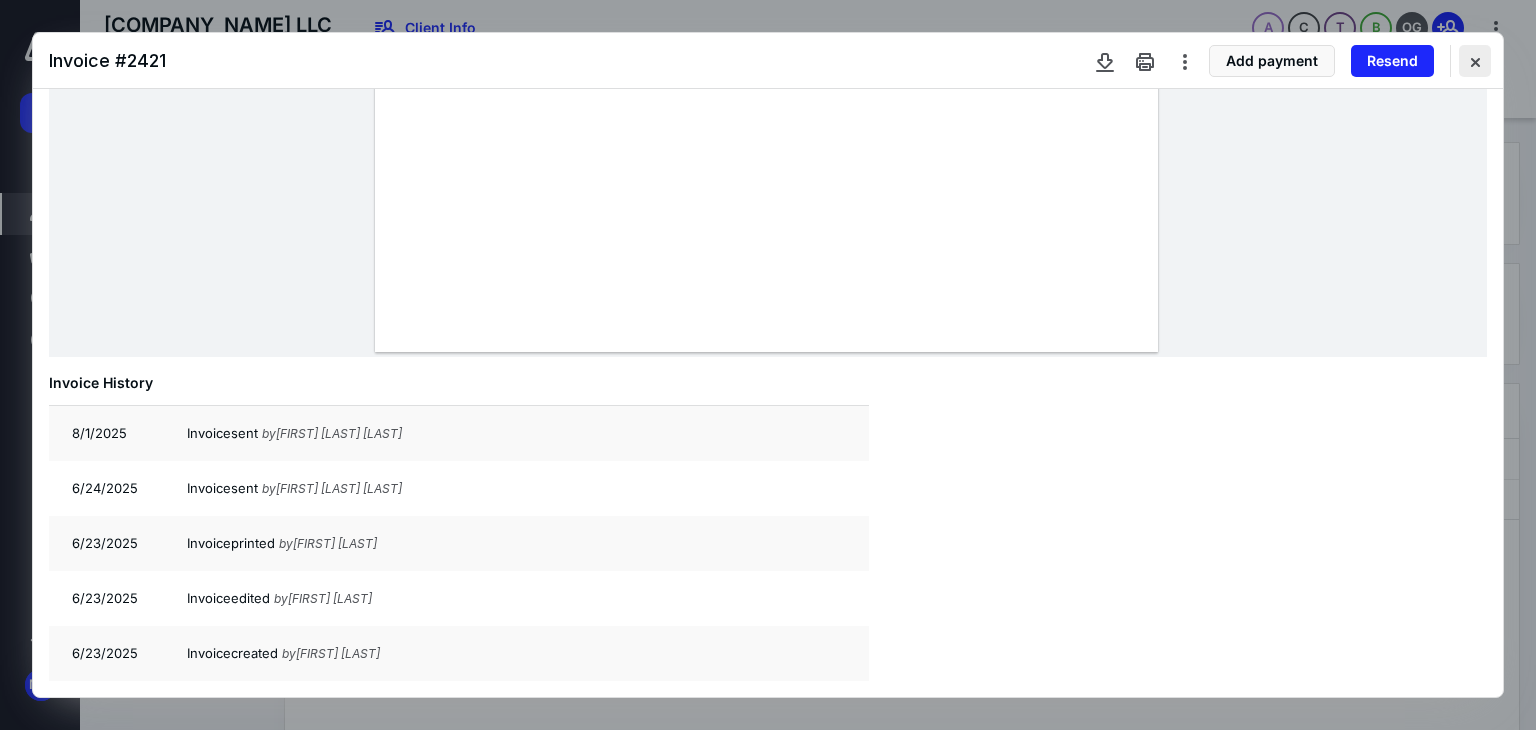 click at bounding box center [1475, 61] 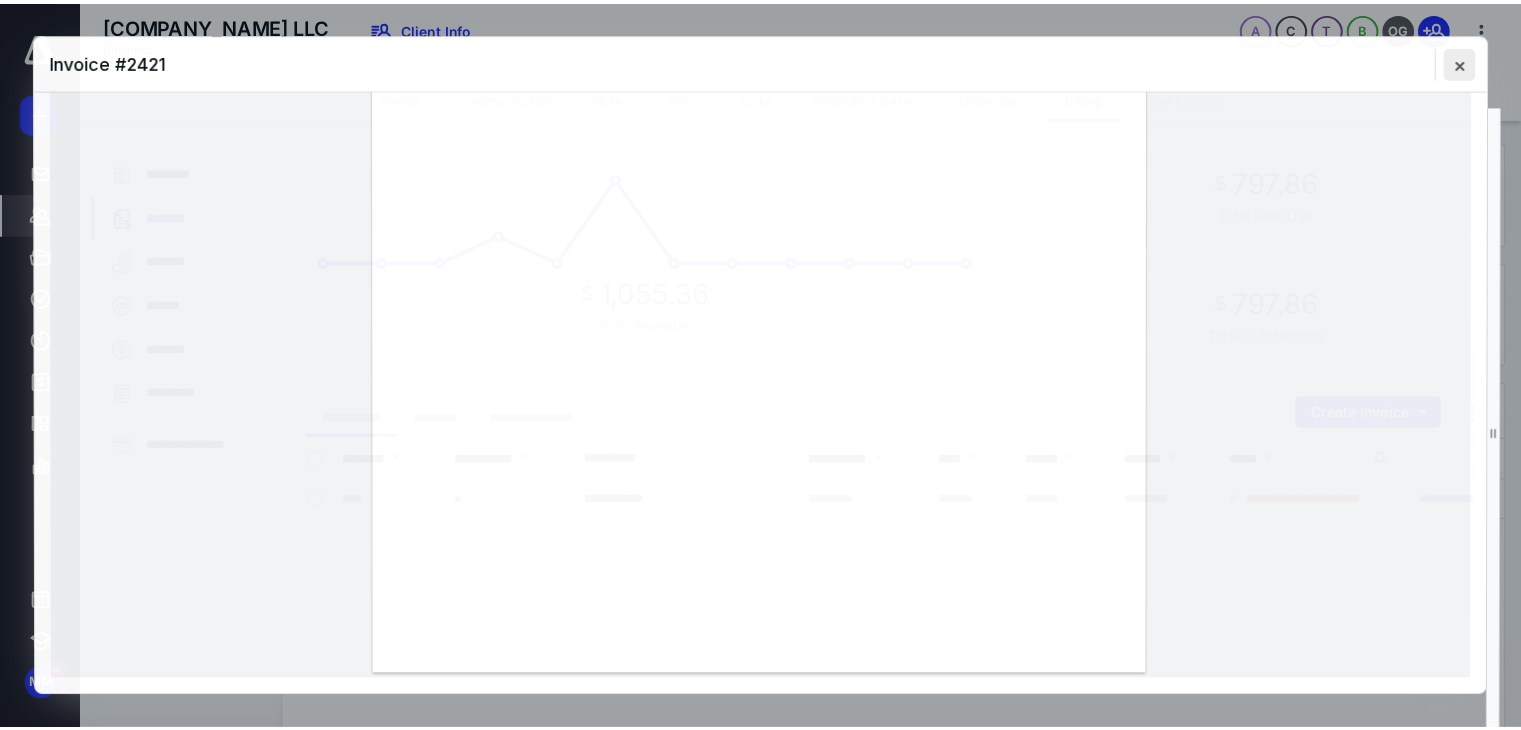 scroll, scrollTop: 448, scrollLeft: 0, axis: vertical 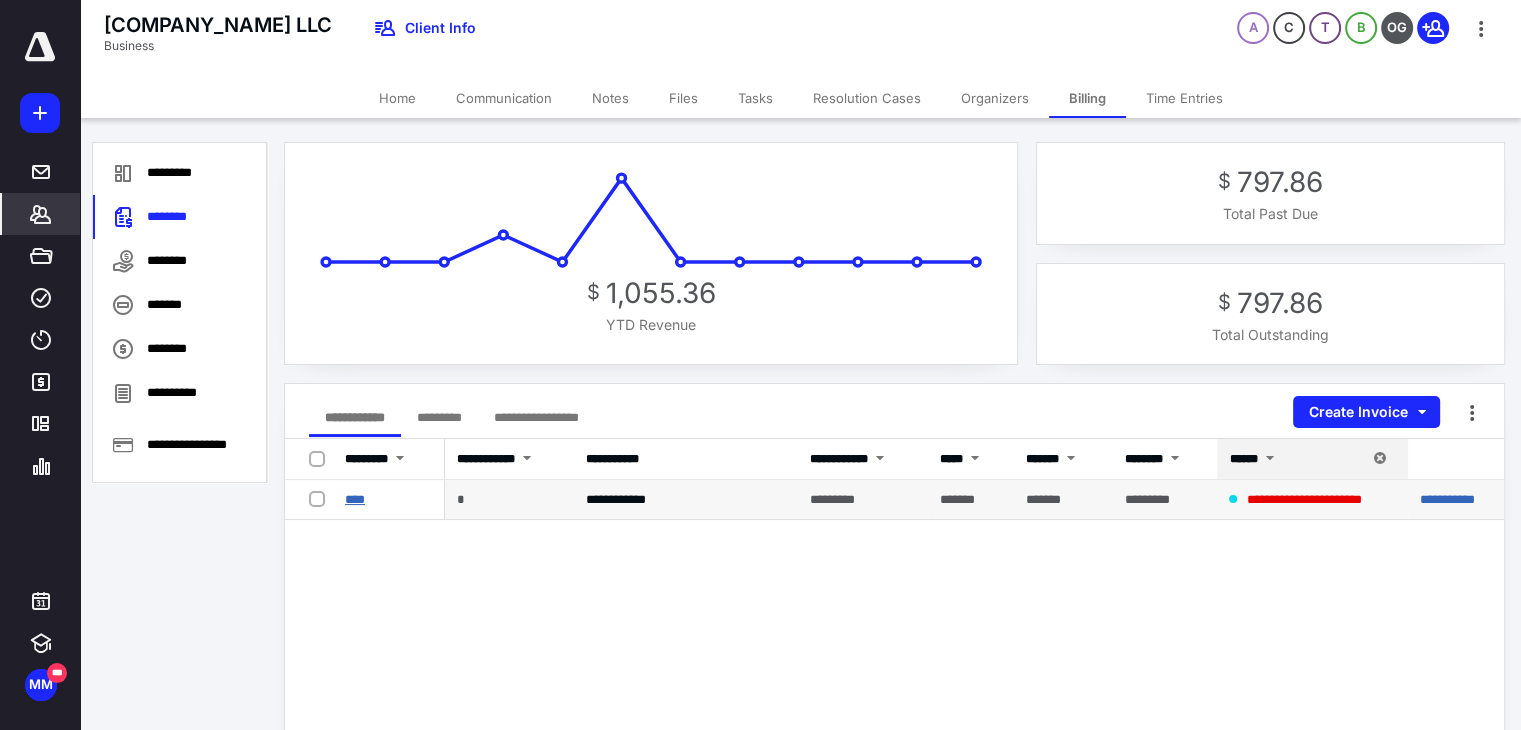 click on "****" at bounding box center [389, 500] 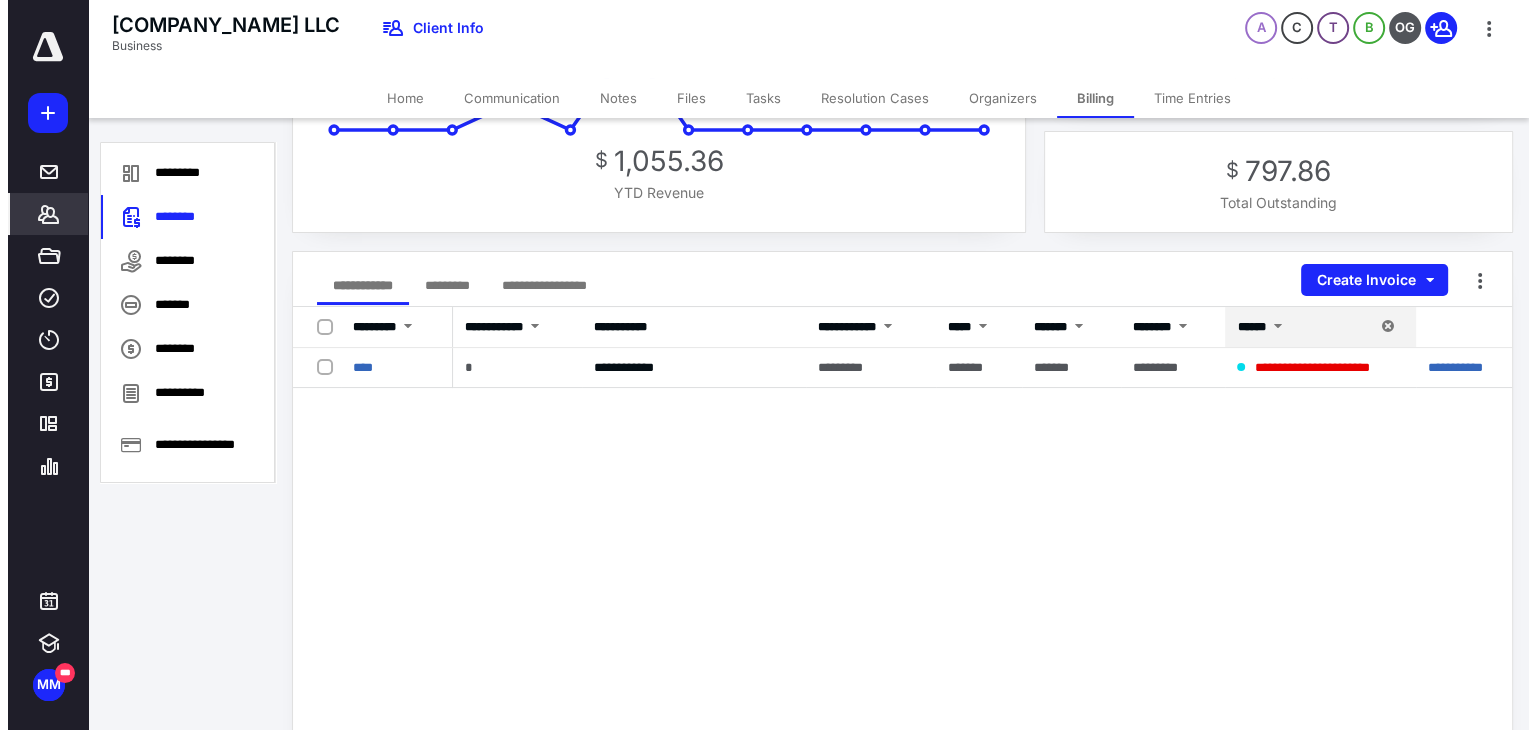 scroll, scrollTop: 0, scrollLeft: 0, axis: both 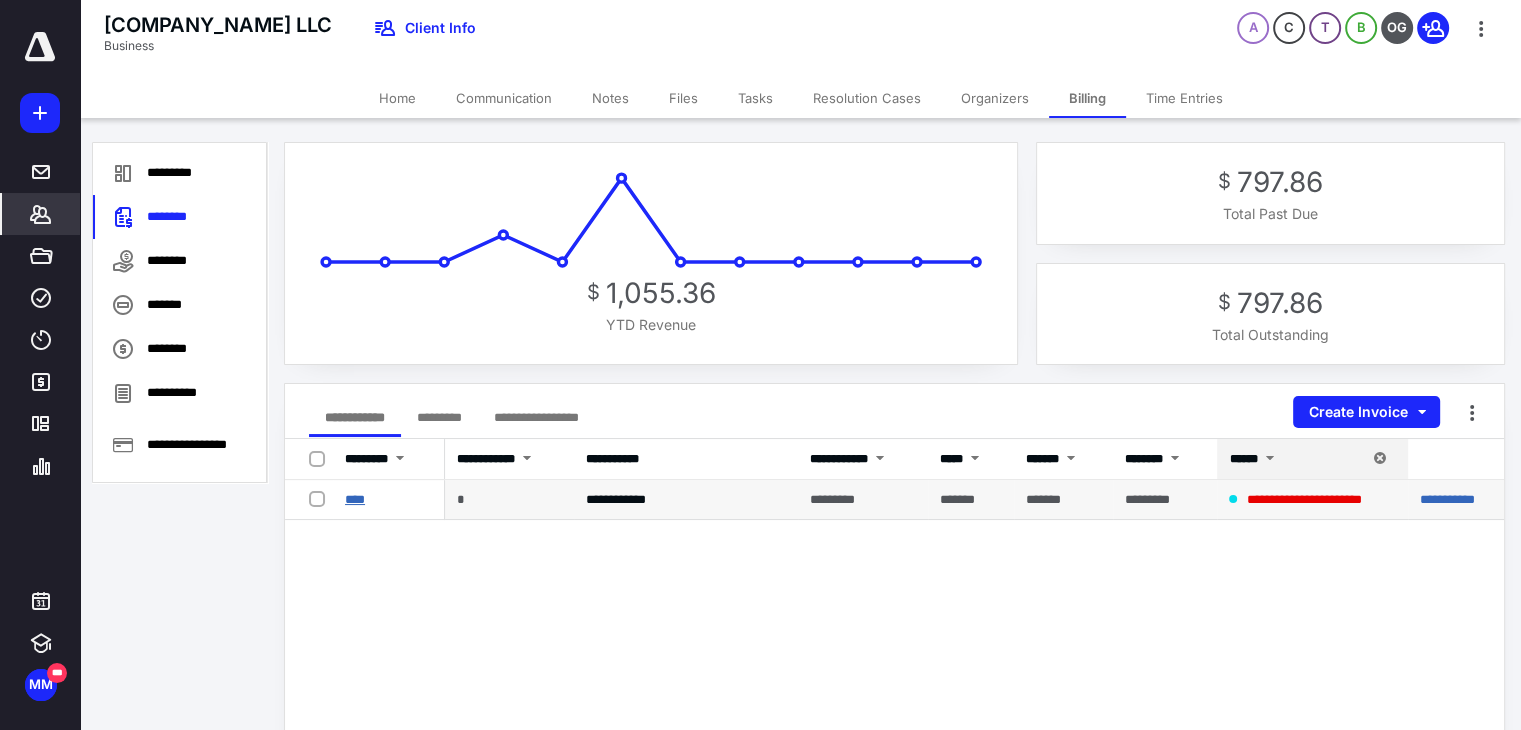 click on "****" at bounding box center (355, 499) 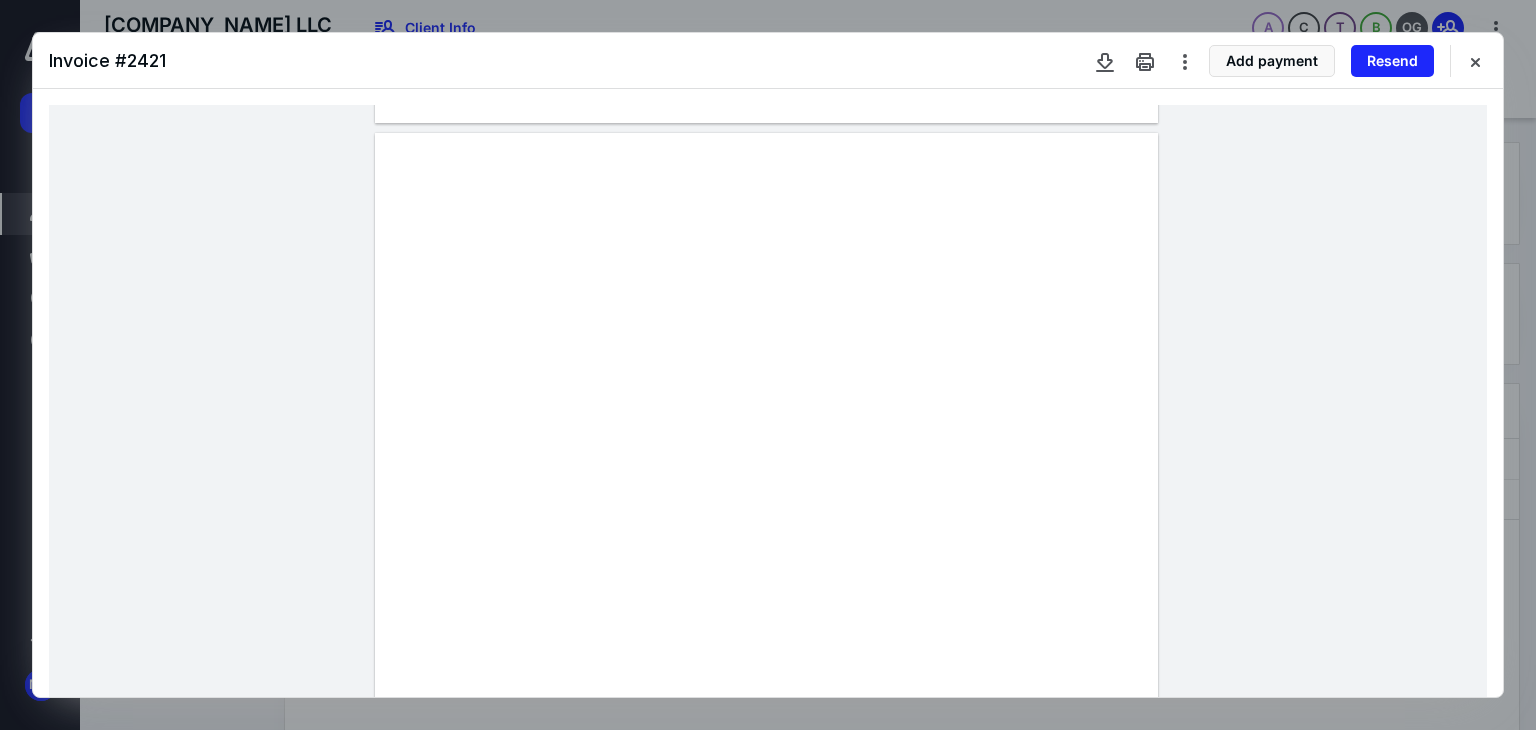 scroll, scrollTop: 1022, scrollLeft: 0, axis: vertical 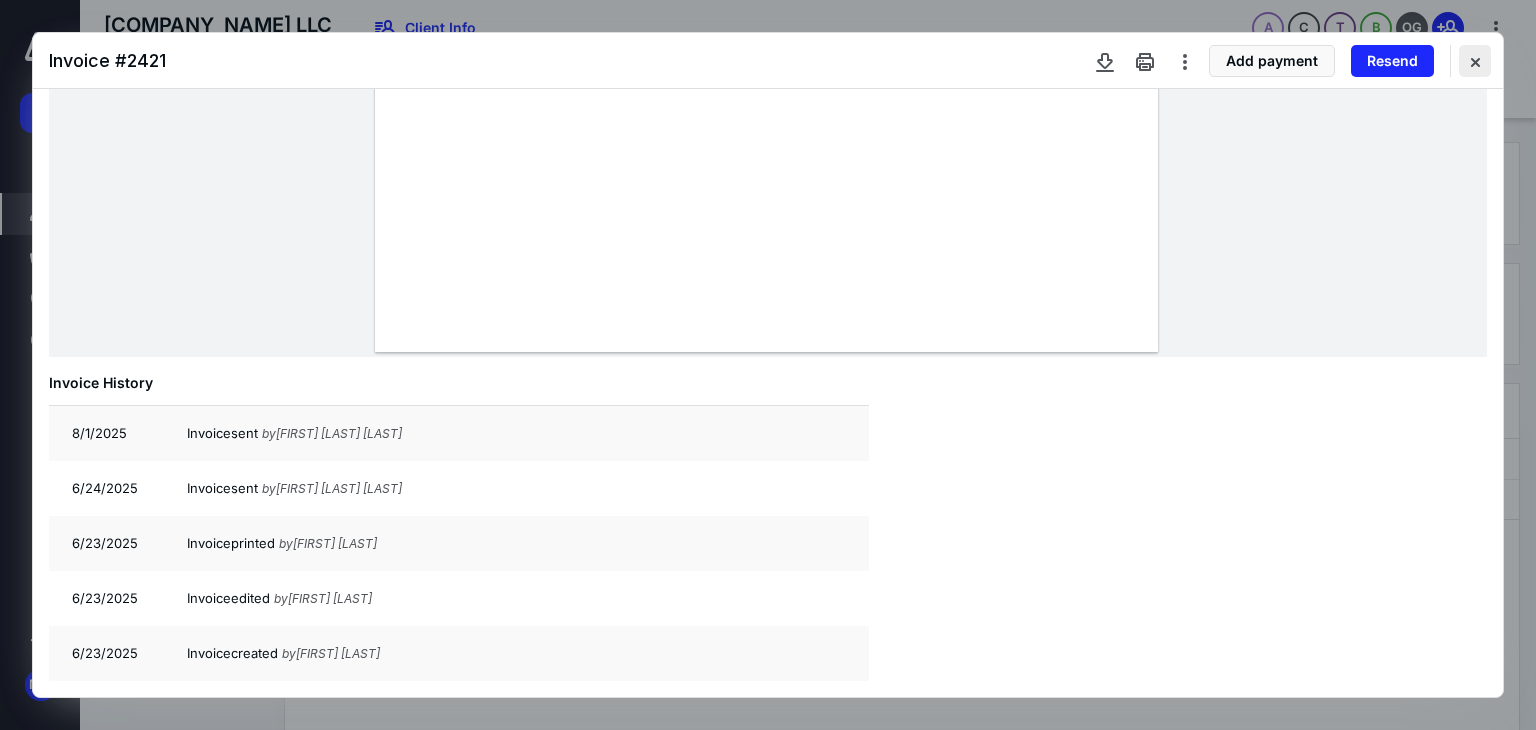click at bounding box center [1475, 61] 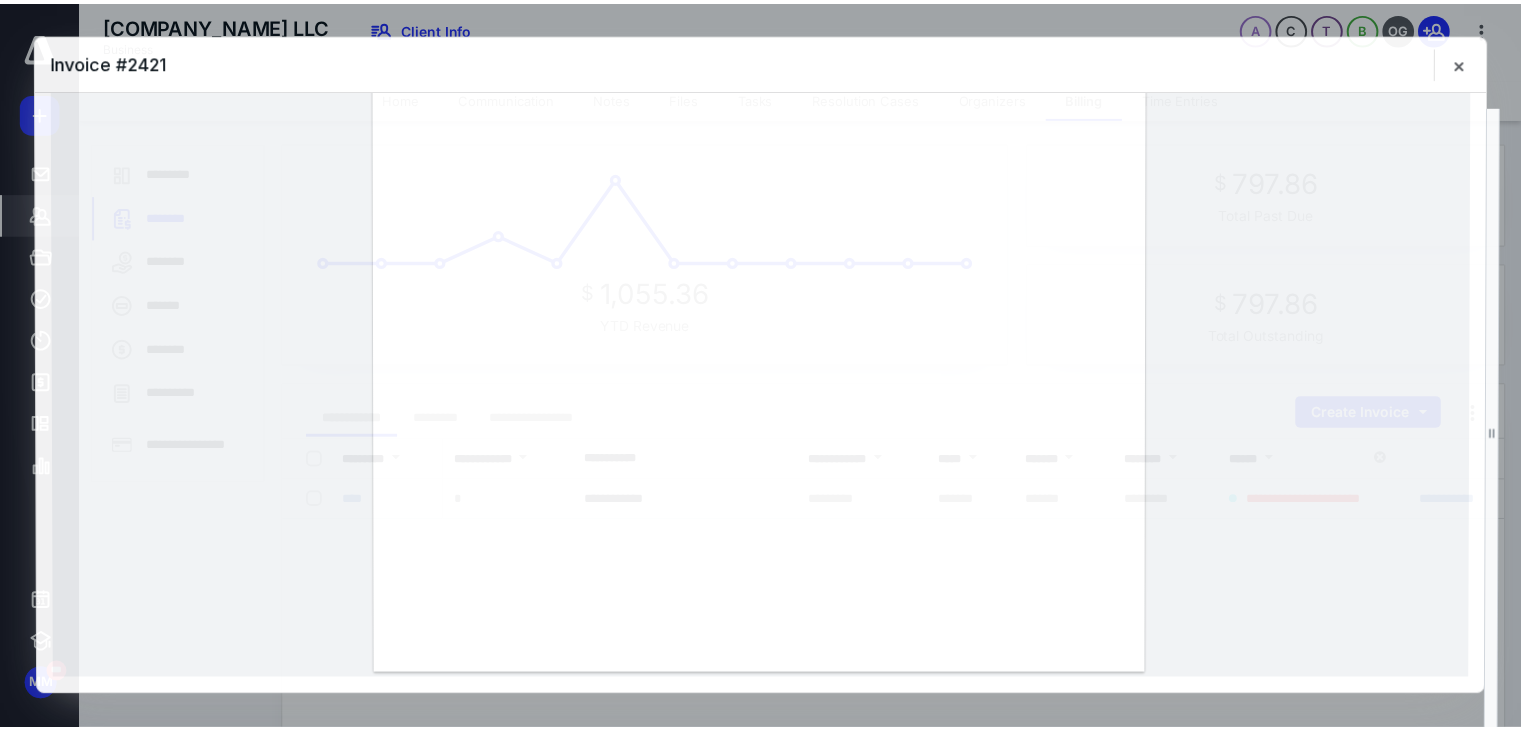 scroll, scrollTop: 448, scrollLeft: 0, axis: vertical 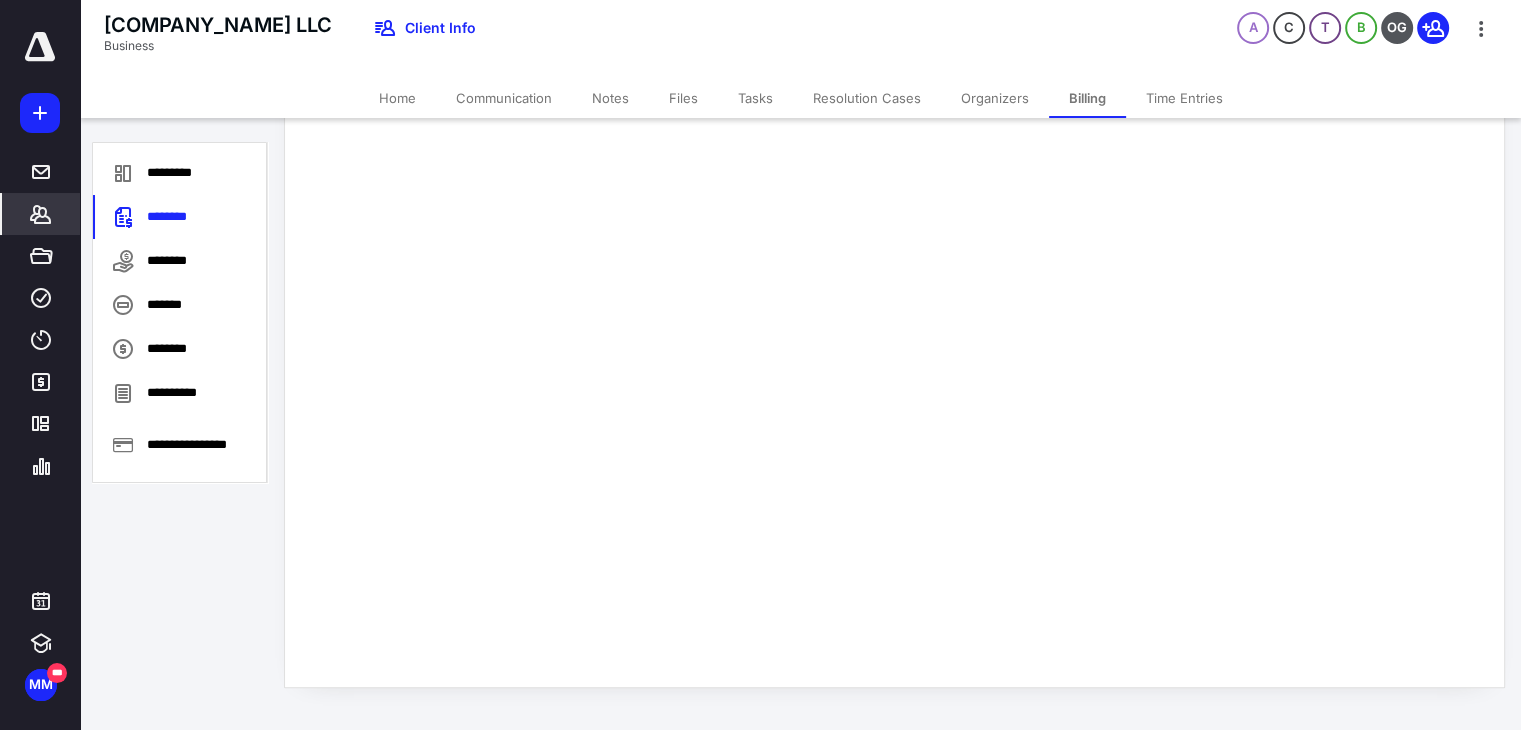 click on "Home" at bounding box center [397, 98] 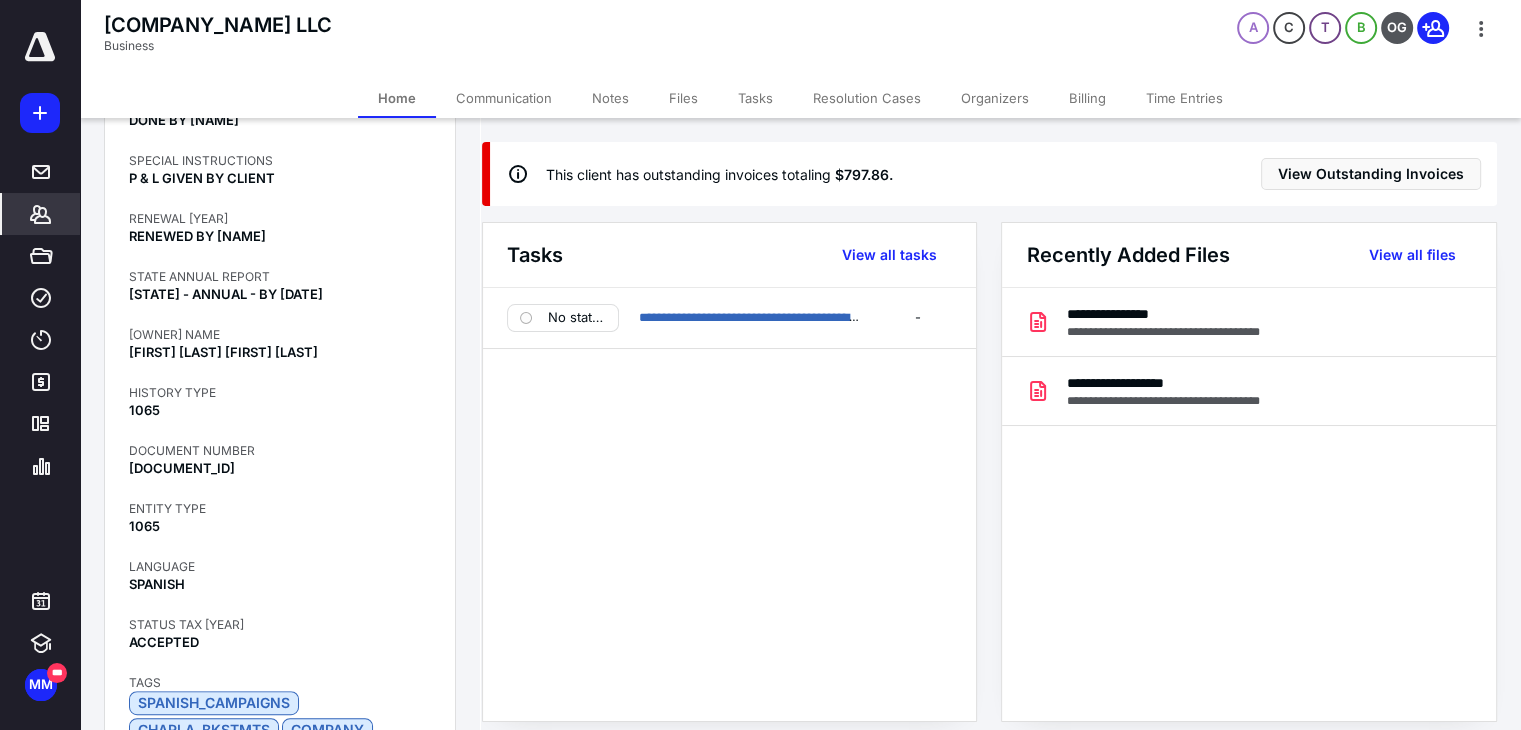 scroll, scrollTop: 1440, scrollLeft: 0, axis: vertical 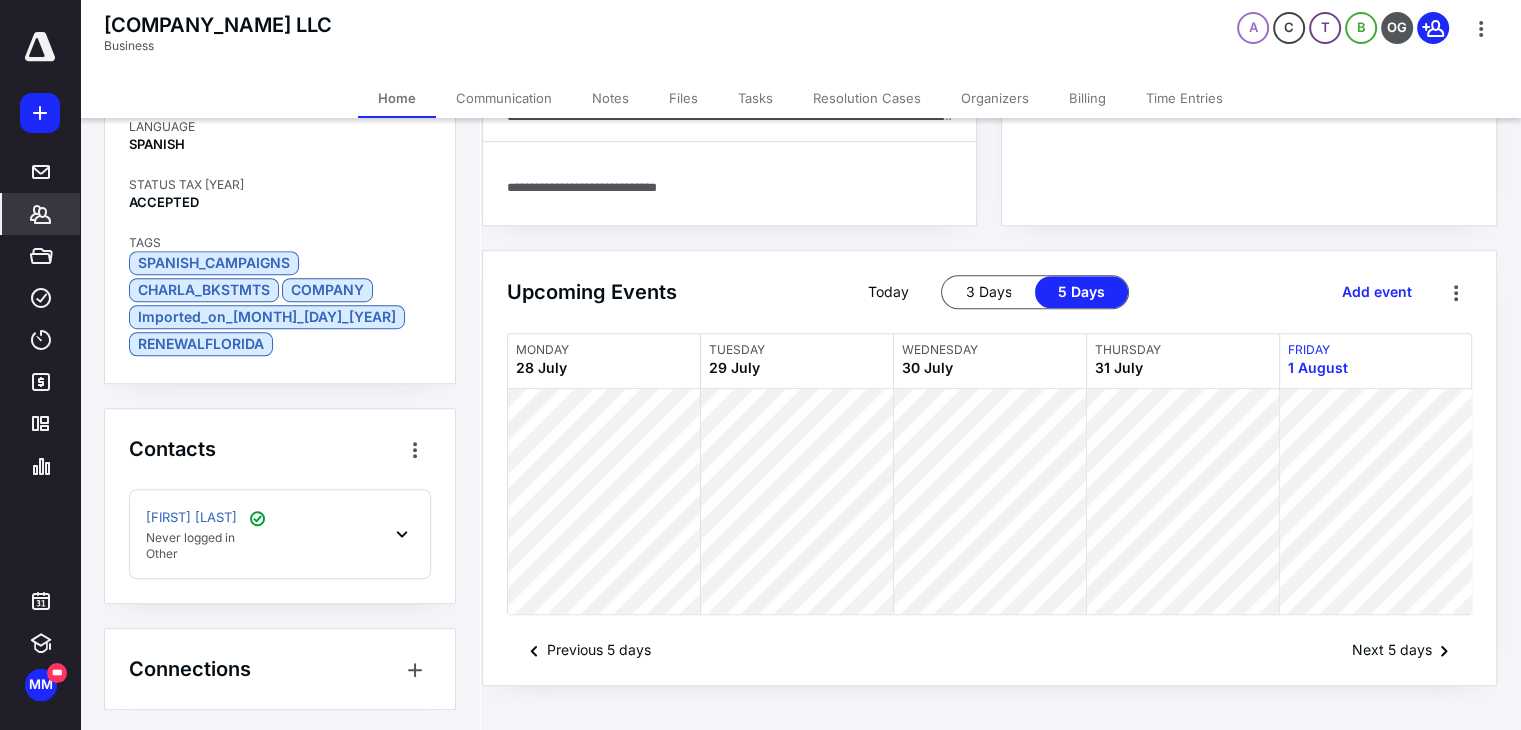 click on "Notes" at bounding box center [610, 98] 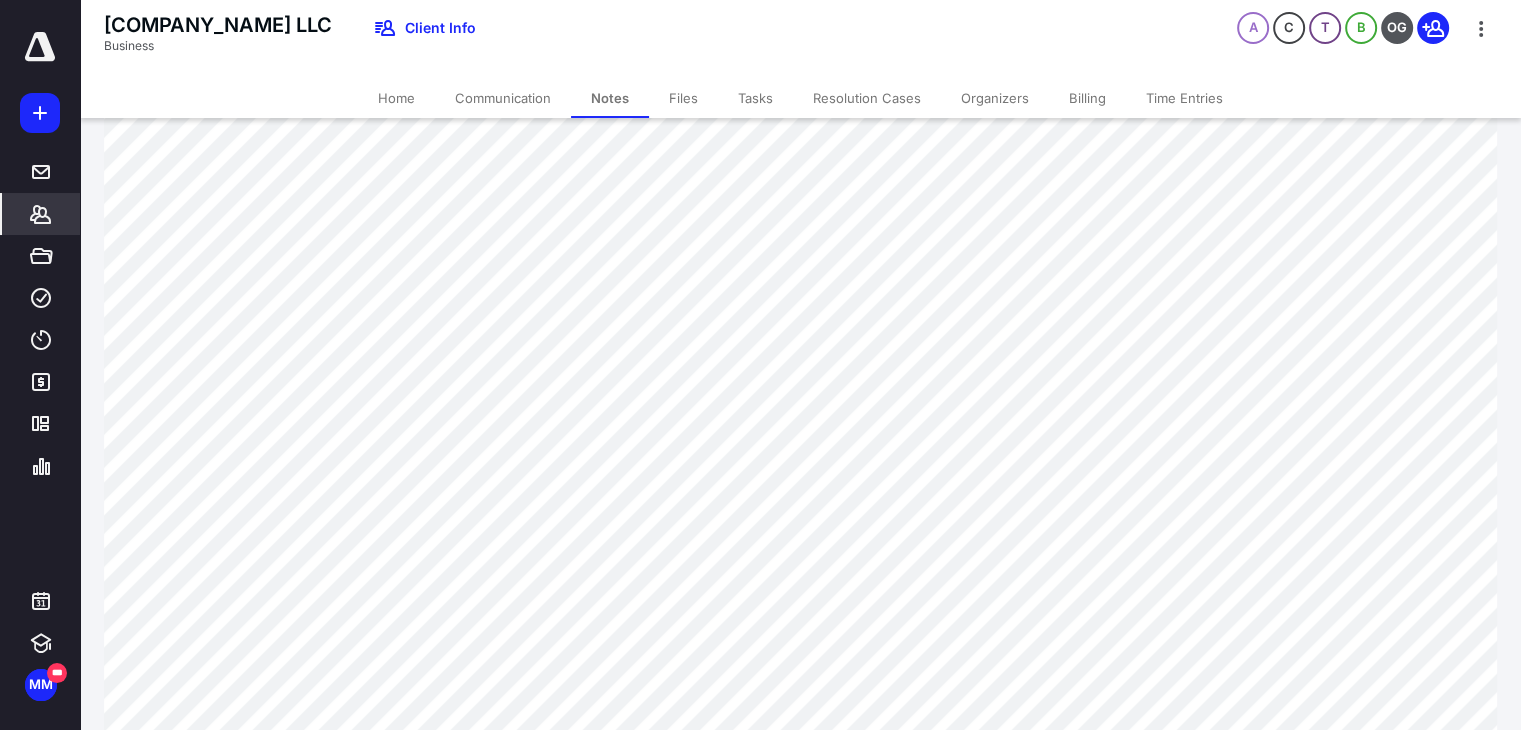 scroll, scrollTop: 0, scrollLeft: 0, axis: both 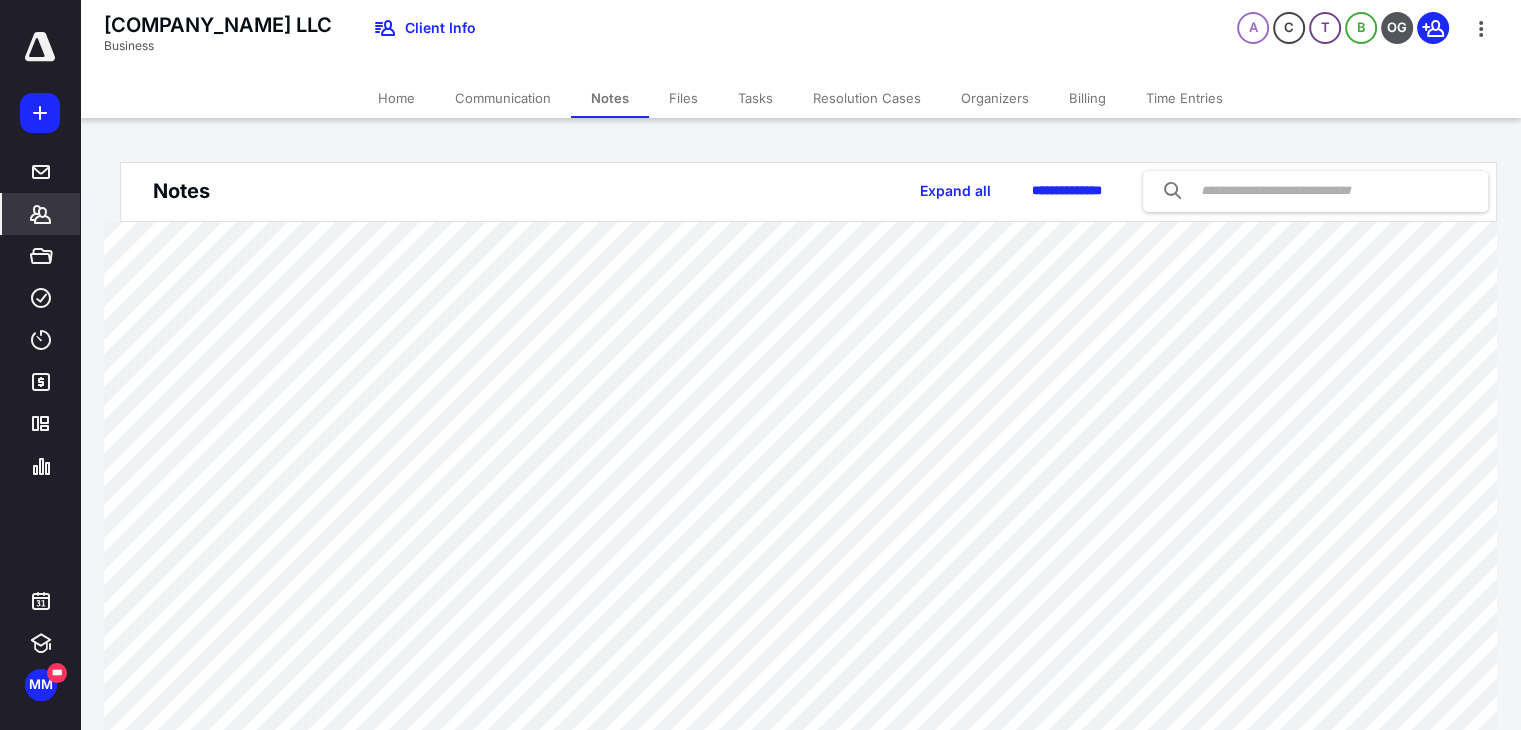 click on "Home" at bounding box center (396, 98) 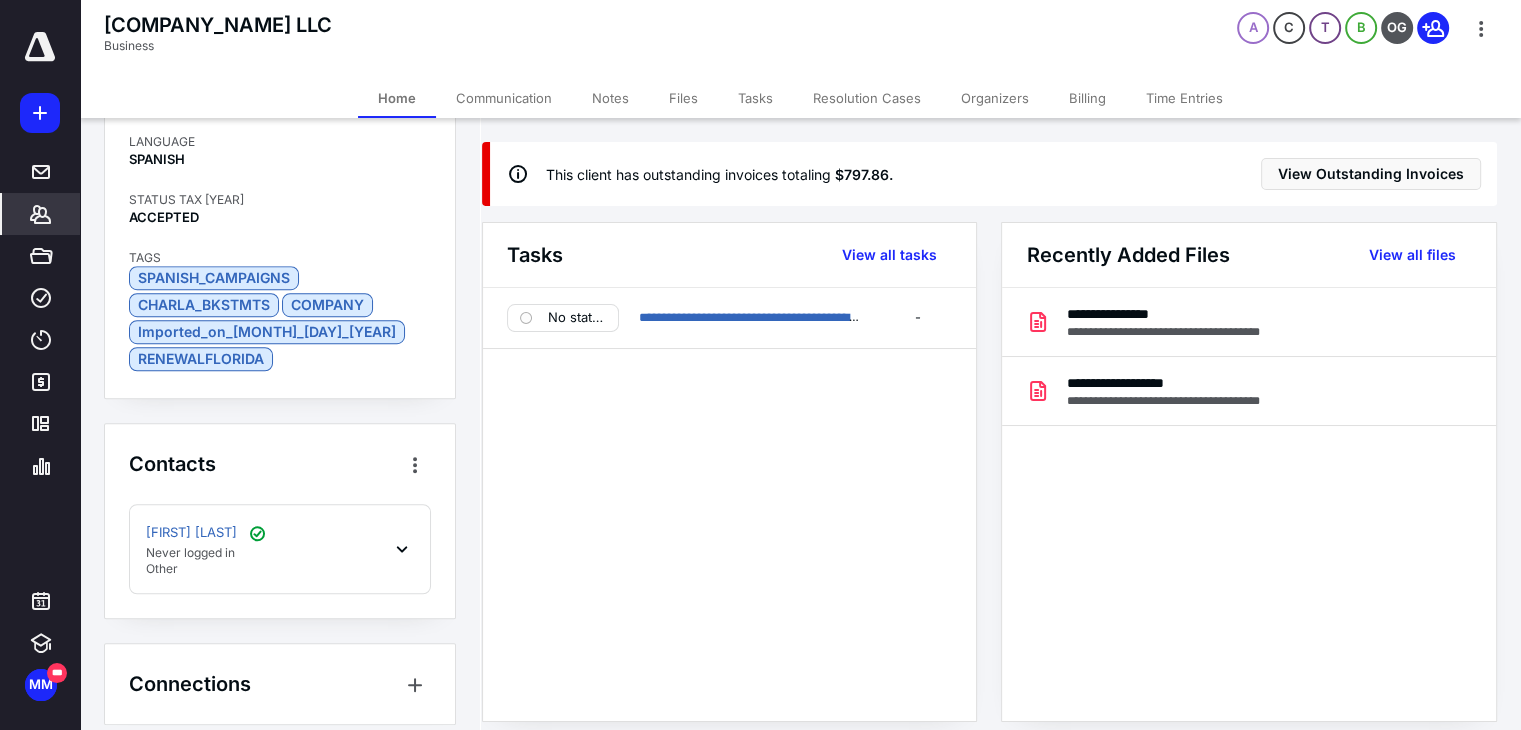 scroll, scrollTop: 1440, scrollLeft: 0, axis: vertical 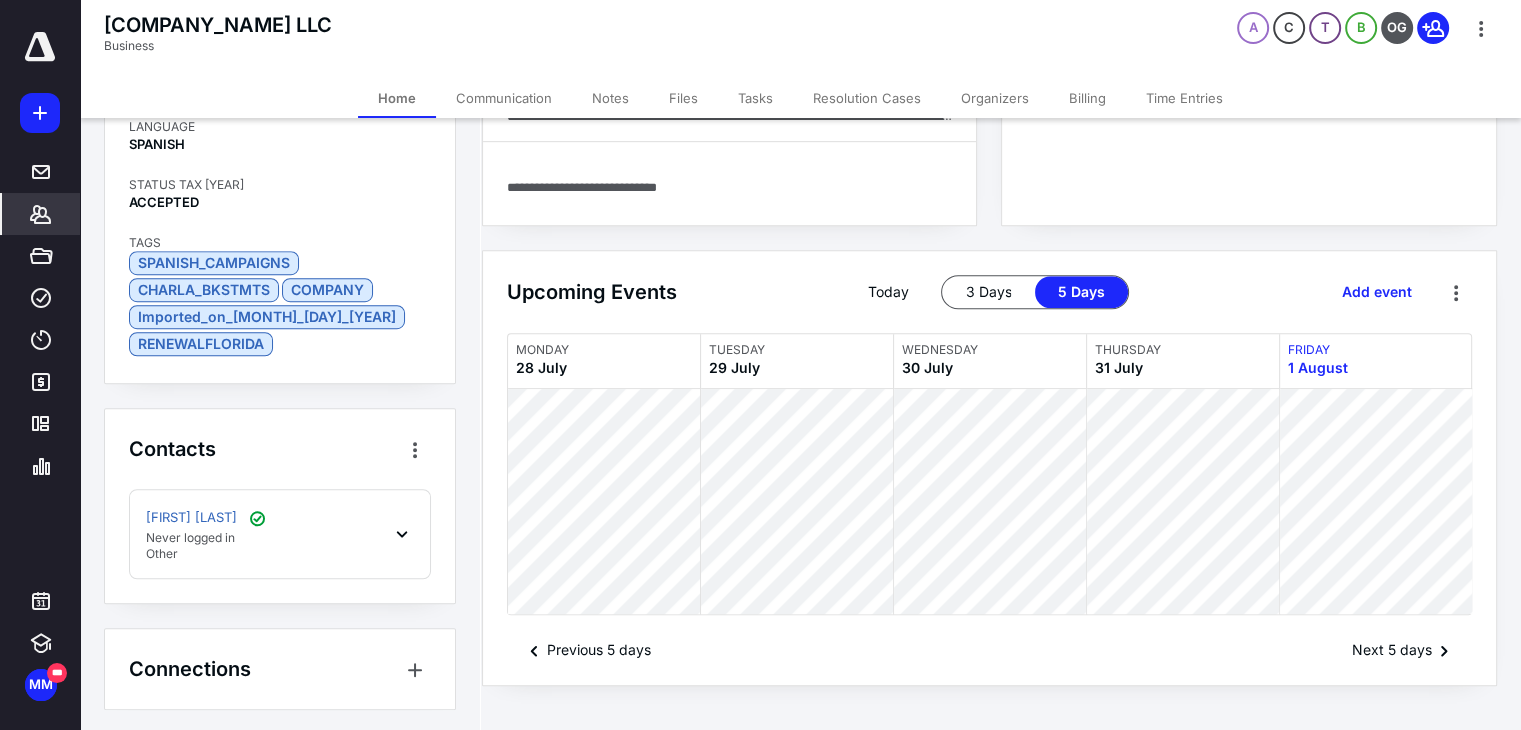 click 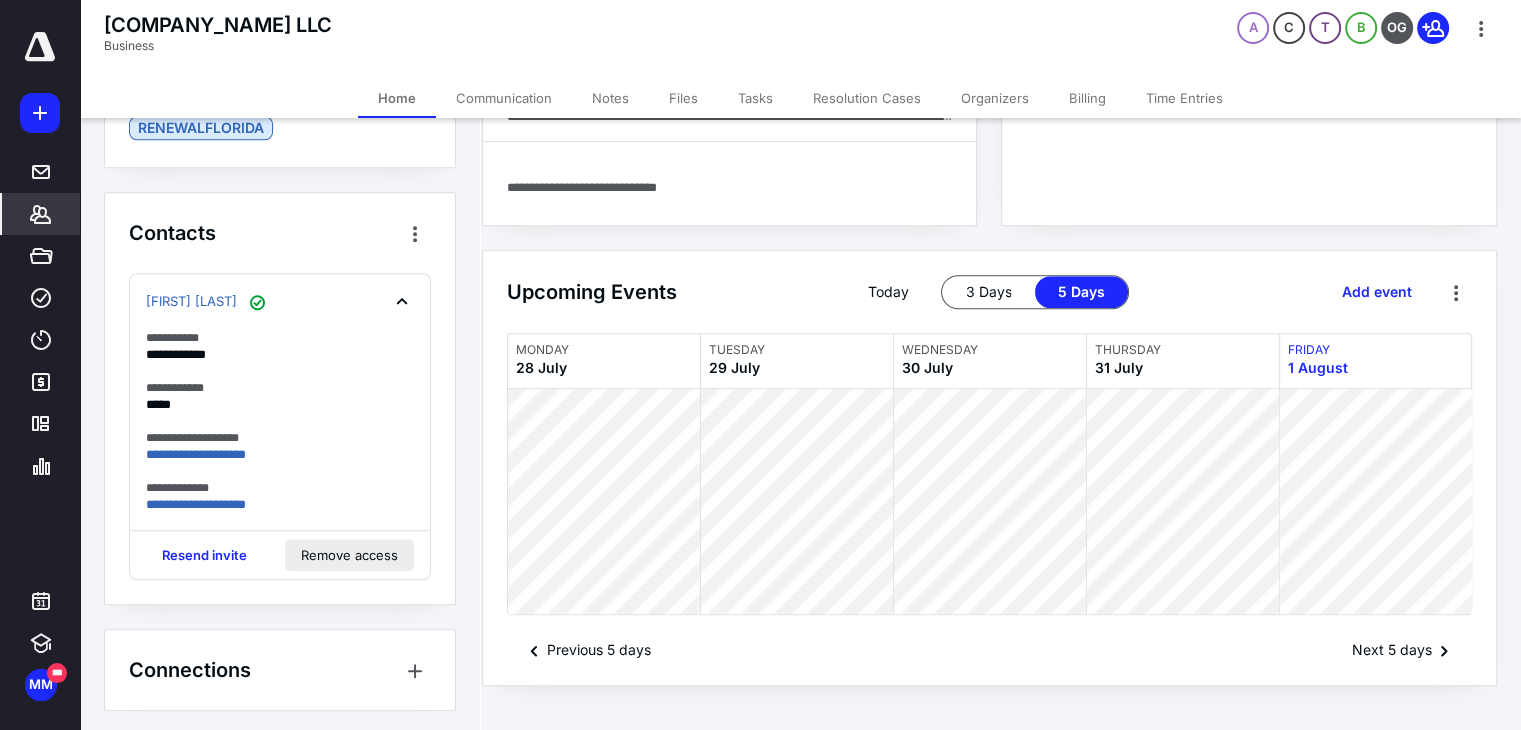 scroll, scrollTop: 1657, scrollLeft: 0, axis: vertical 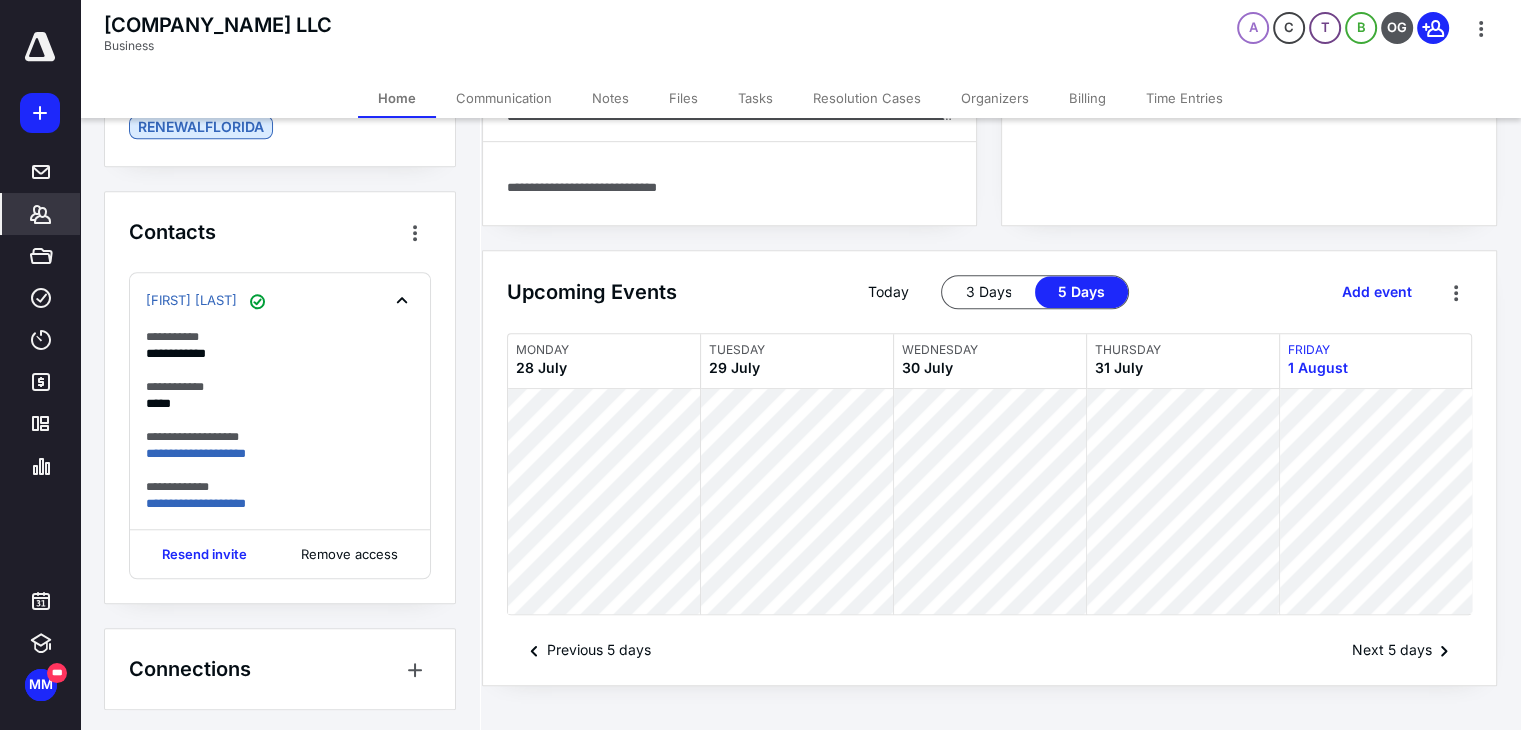 click on "Billing" at bounding box center (1087, 98) 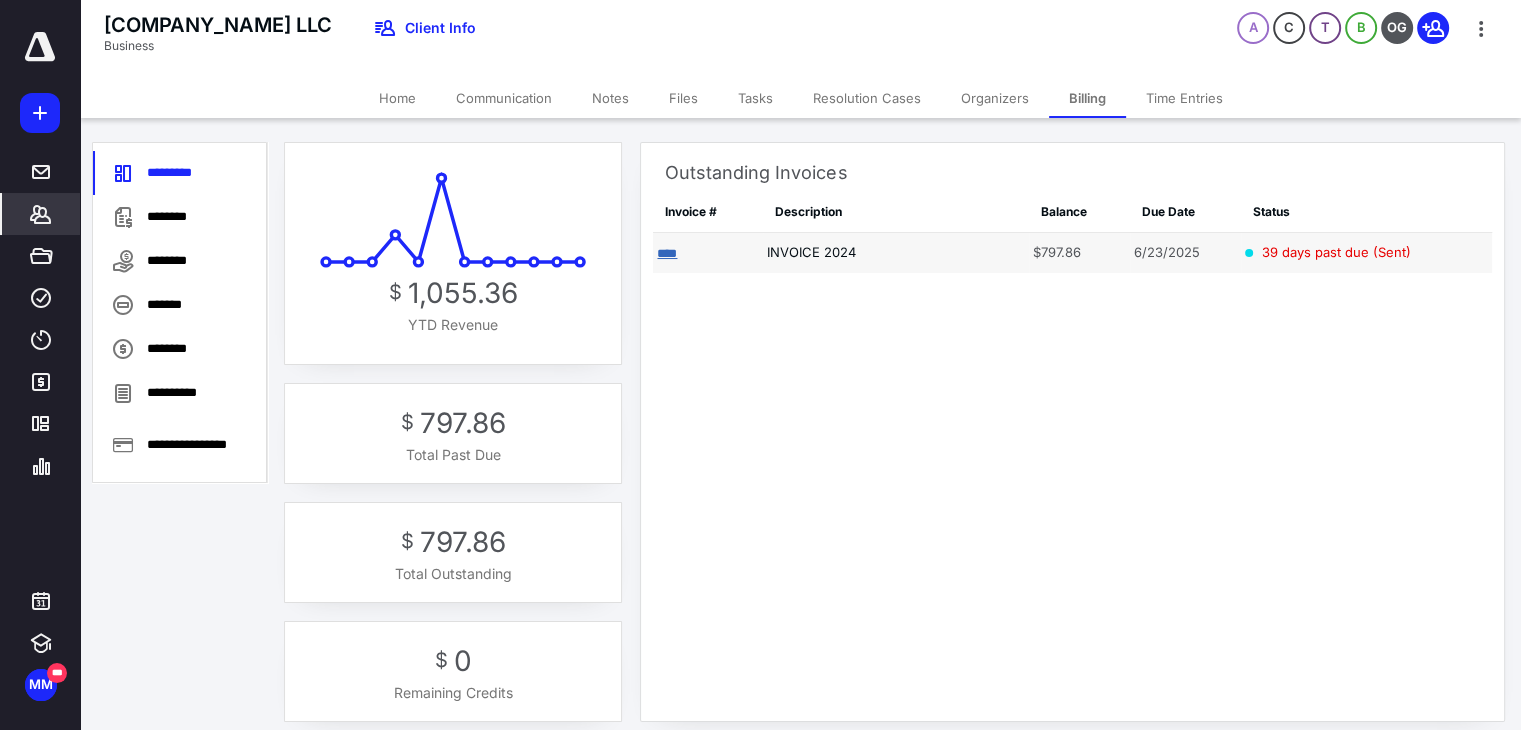 click on "****" at bounding box center (667, 253) 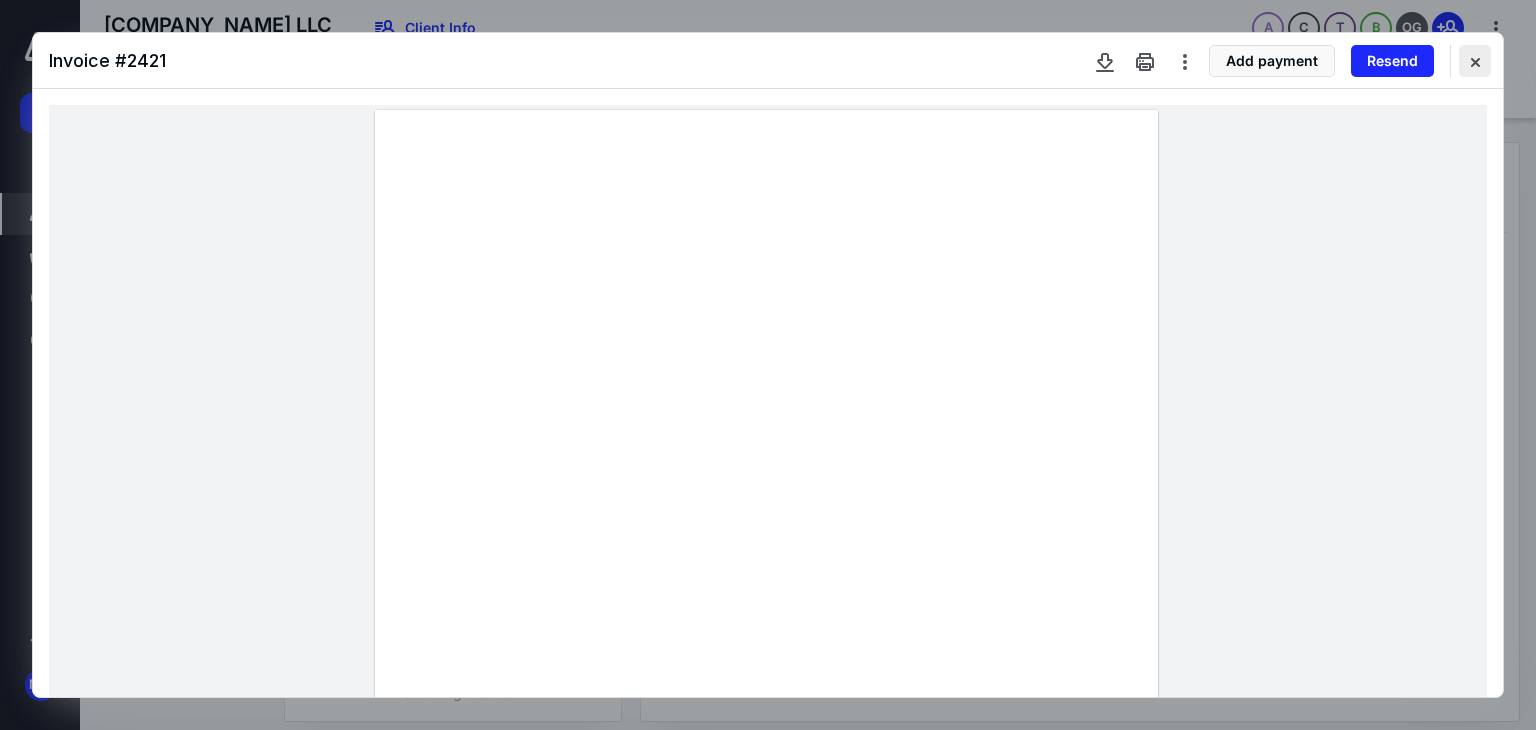 click at bounding box center (1475, 61) 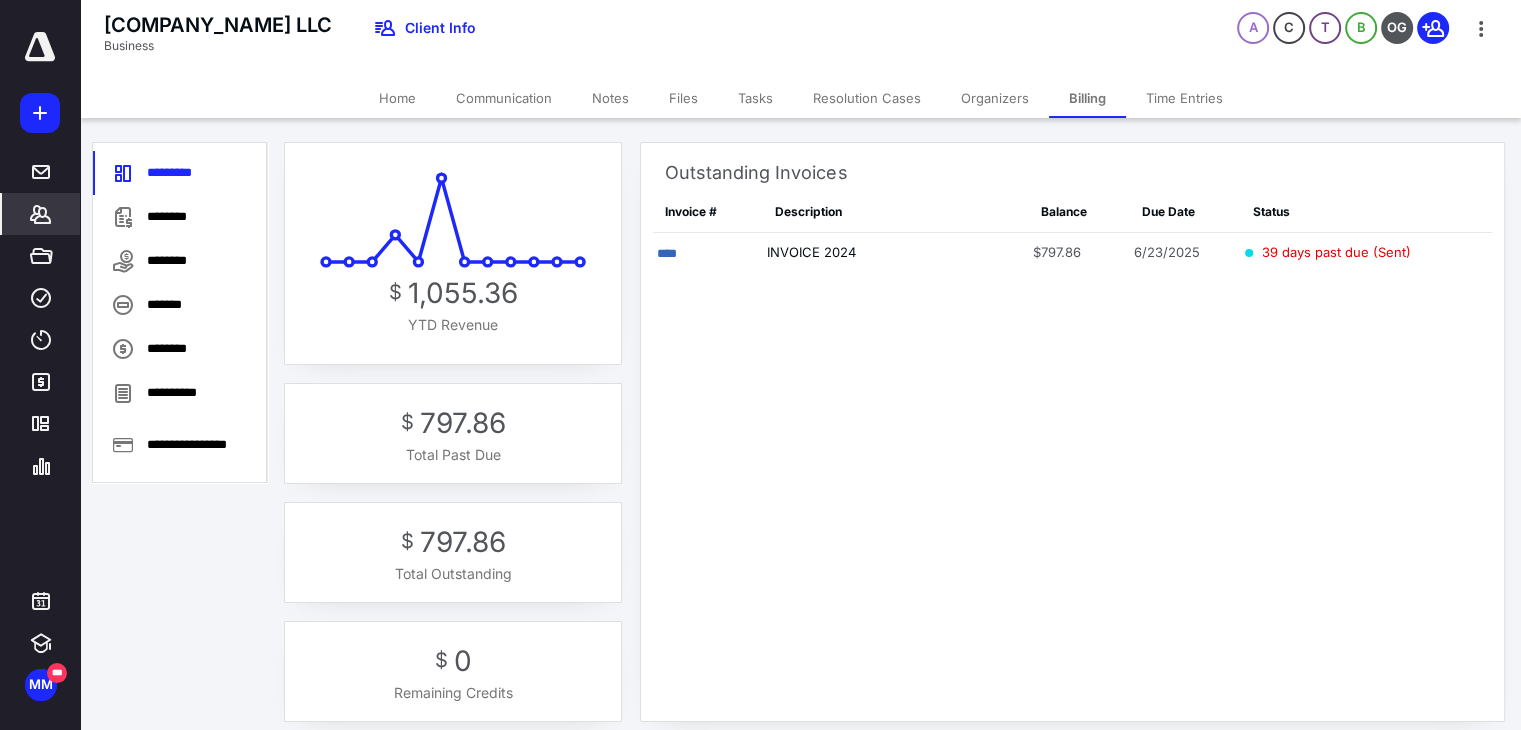 click on "Home" at bounding box center (397, 98) 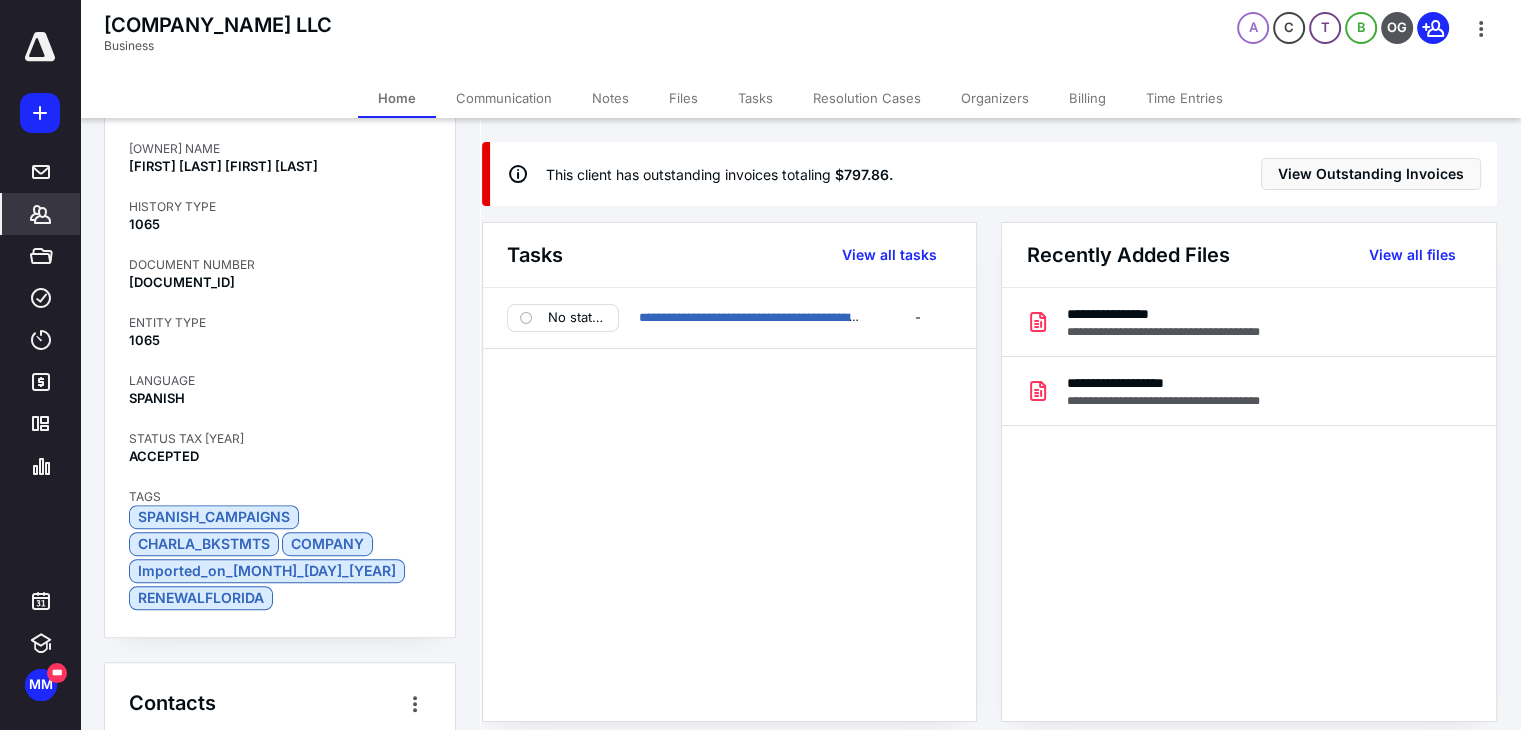 scroll, scrollTop: 1440, scrollLeft: 0, axis: vertical 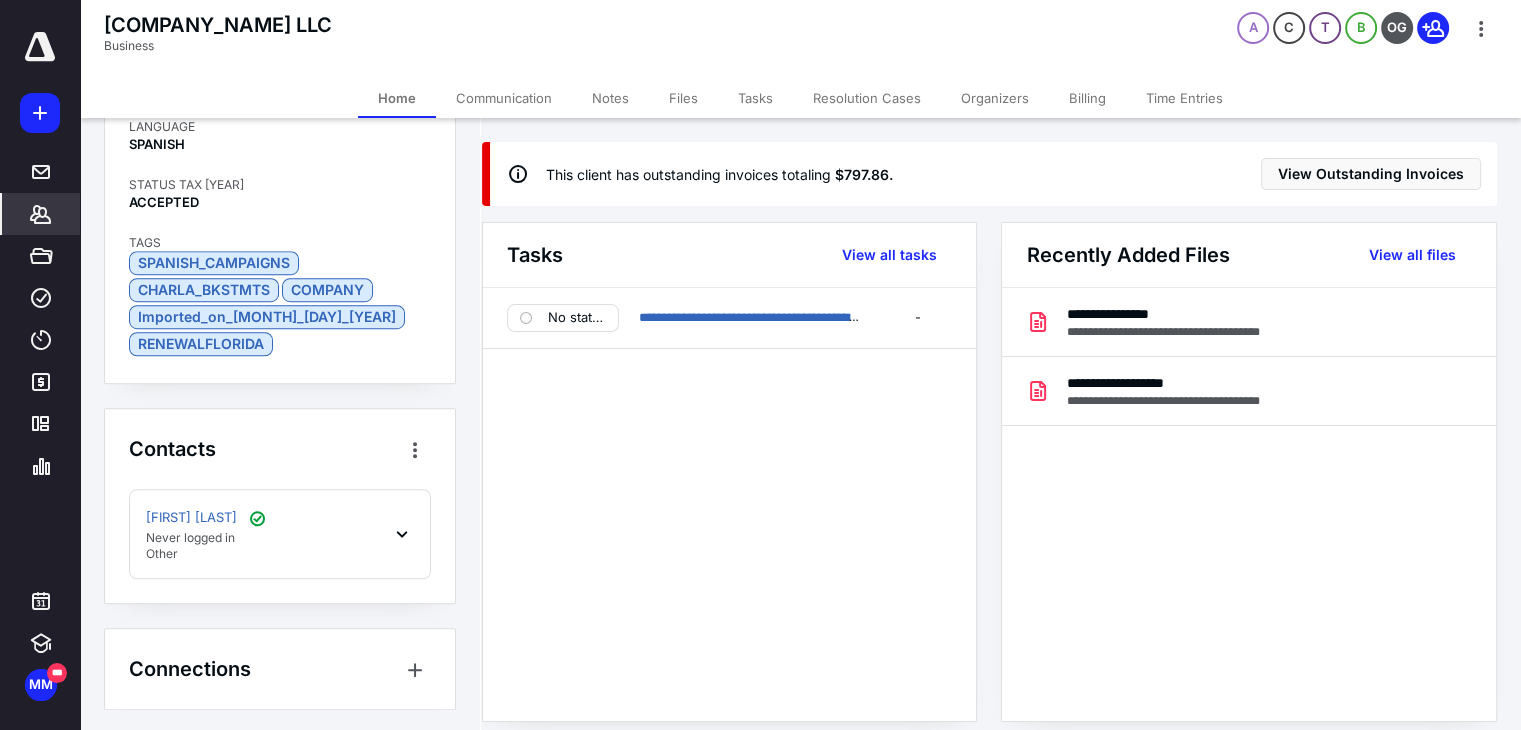 click on "Notes" at bounding box center [610, 98] 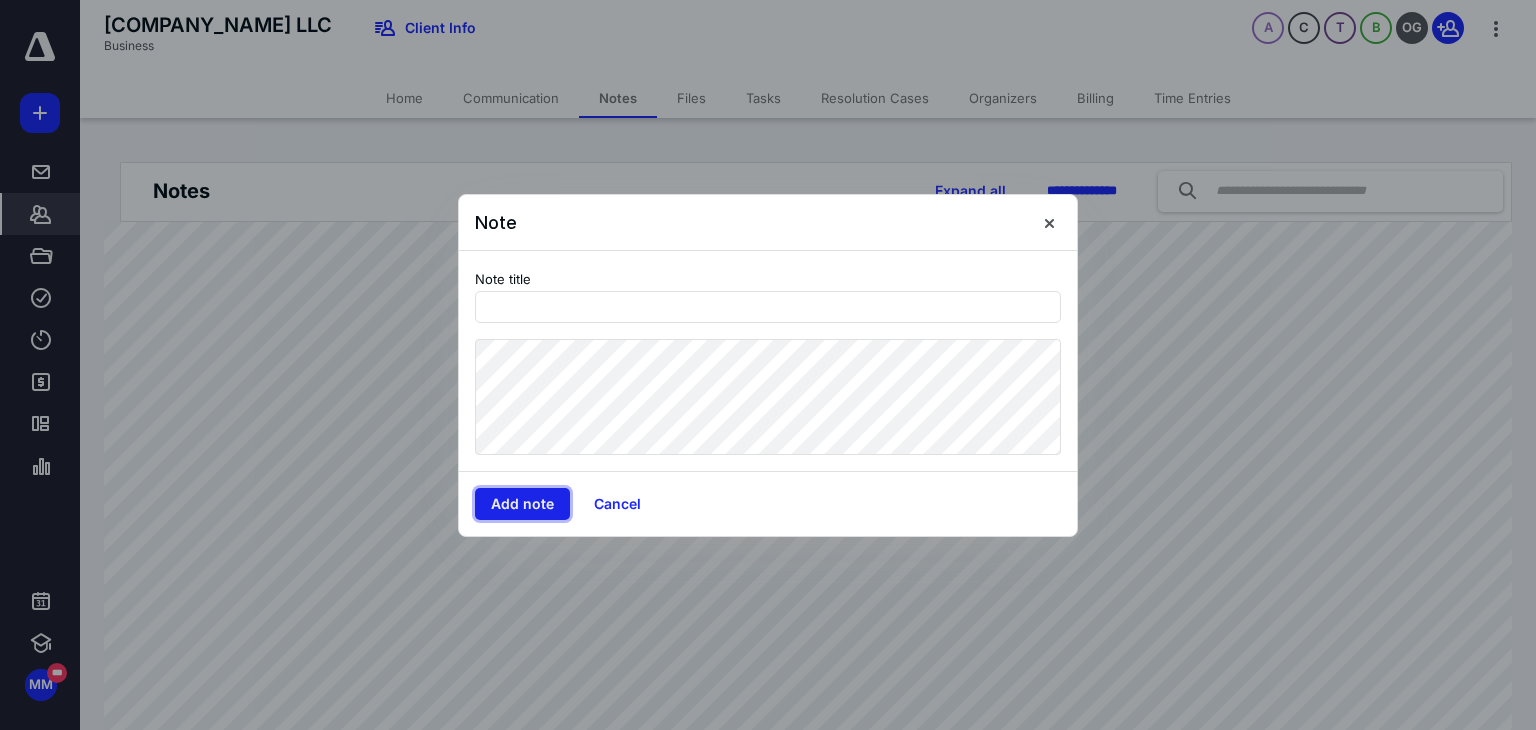 click on "Add note" at bounding box center (522, 504) 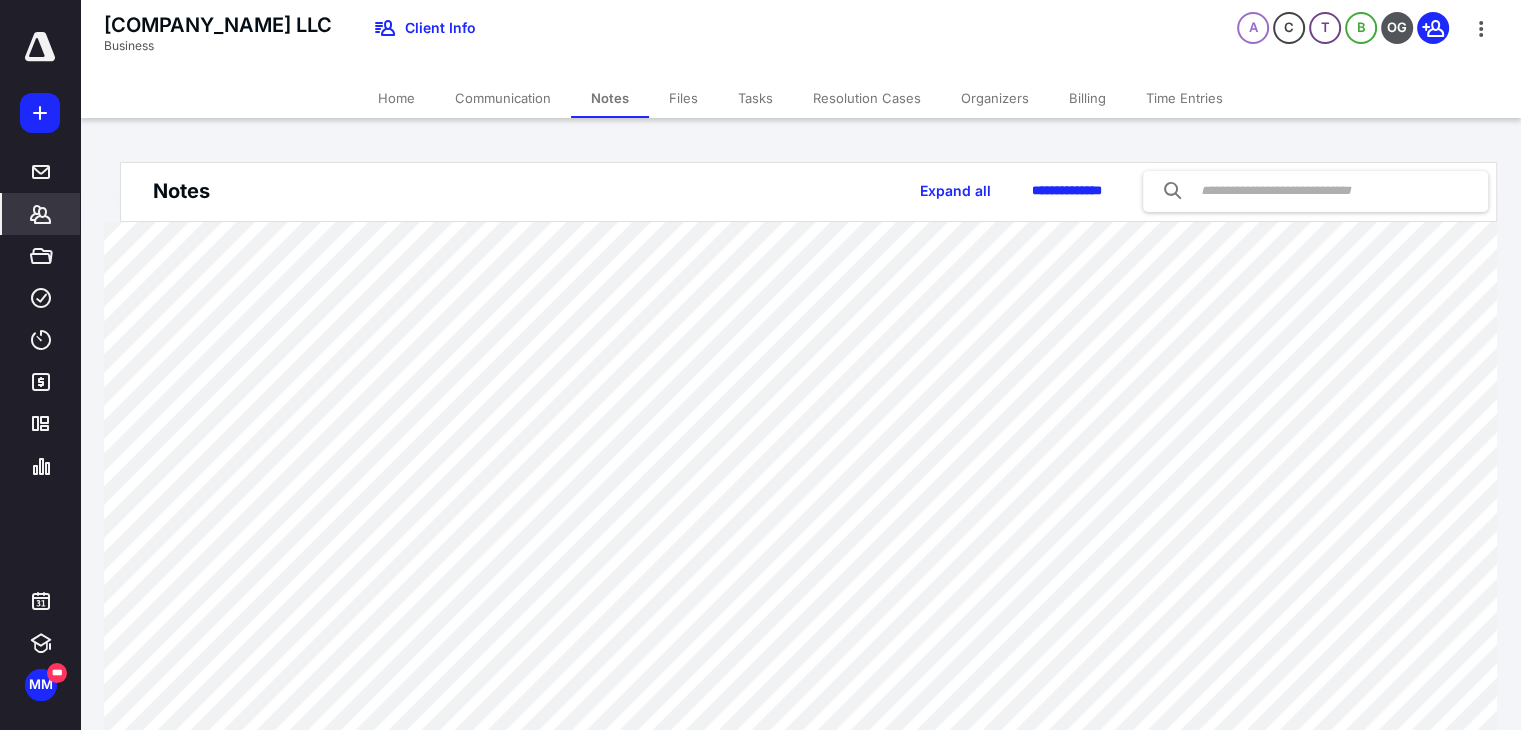 click on "Tasks" at bounding box center (755, 98) 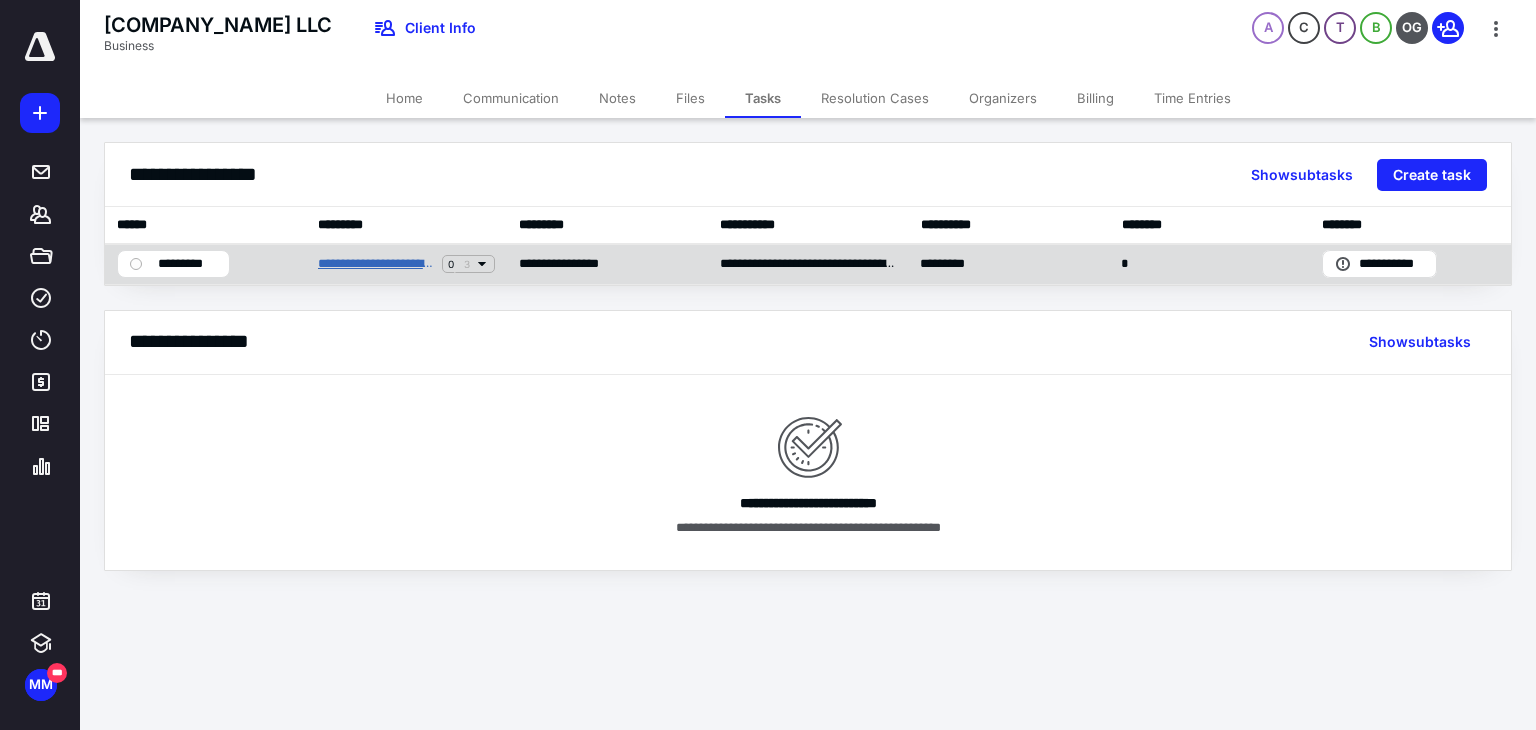 click on "**********" at bounding box center [376, 264] 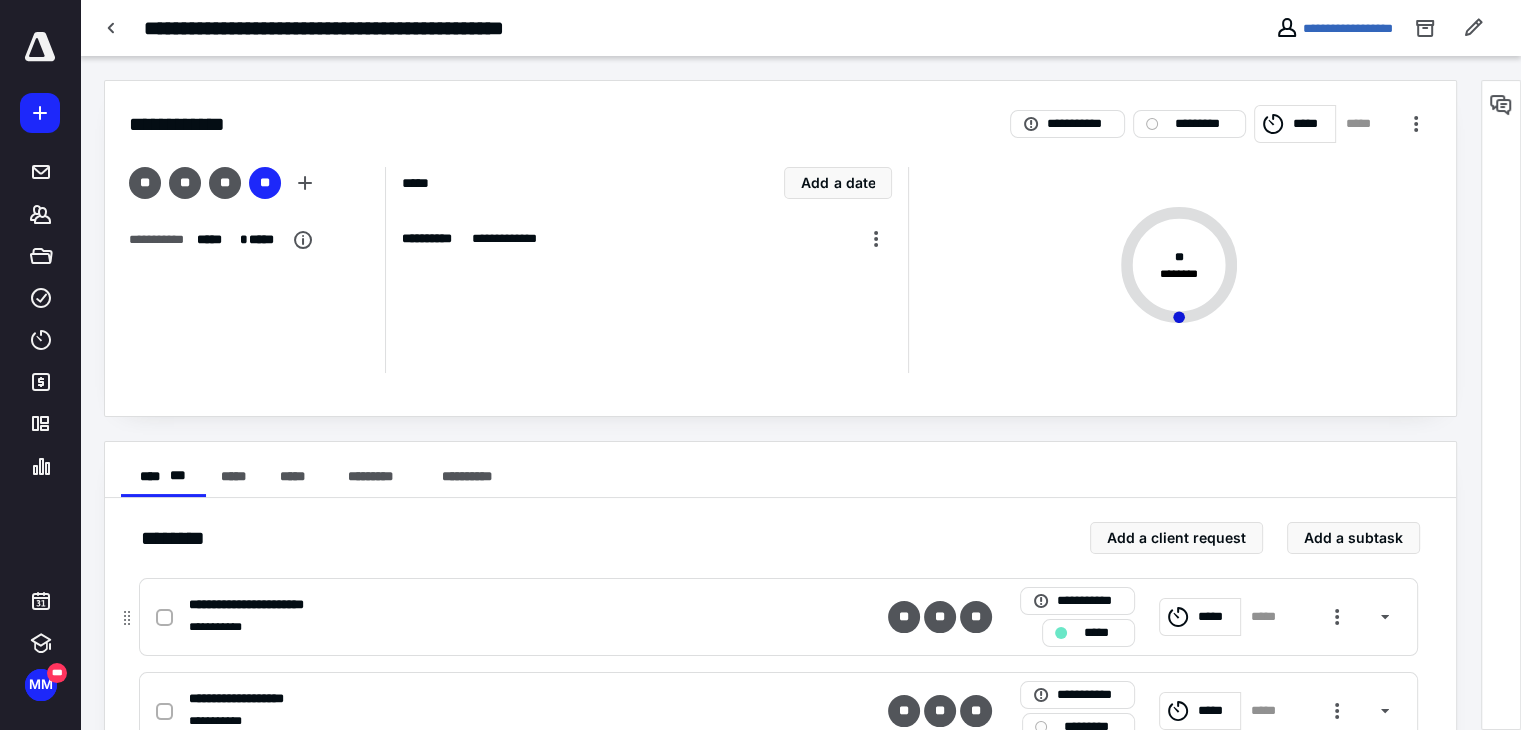 click at bounding box center [164, 618] 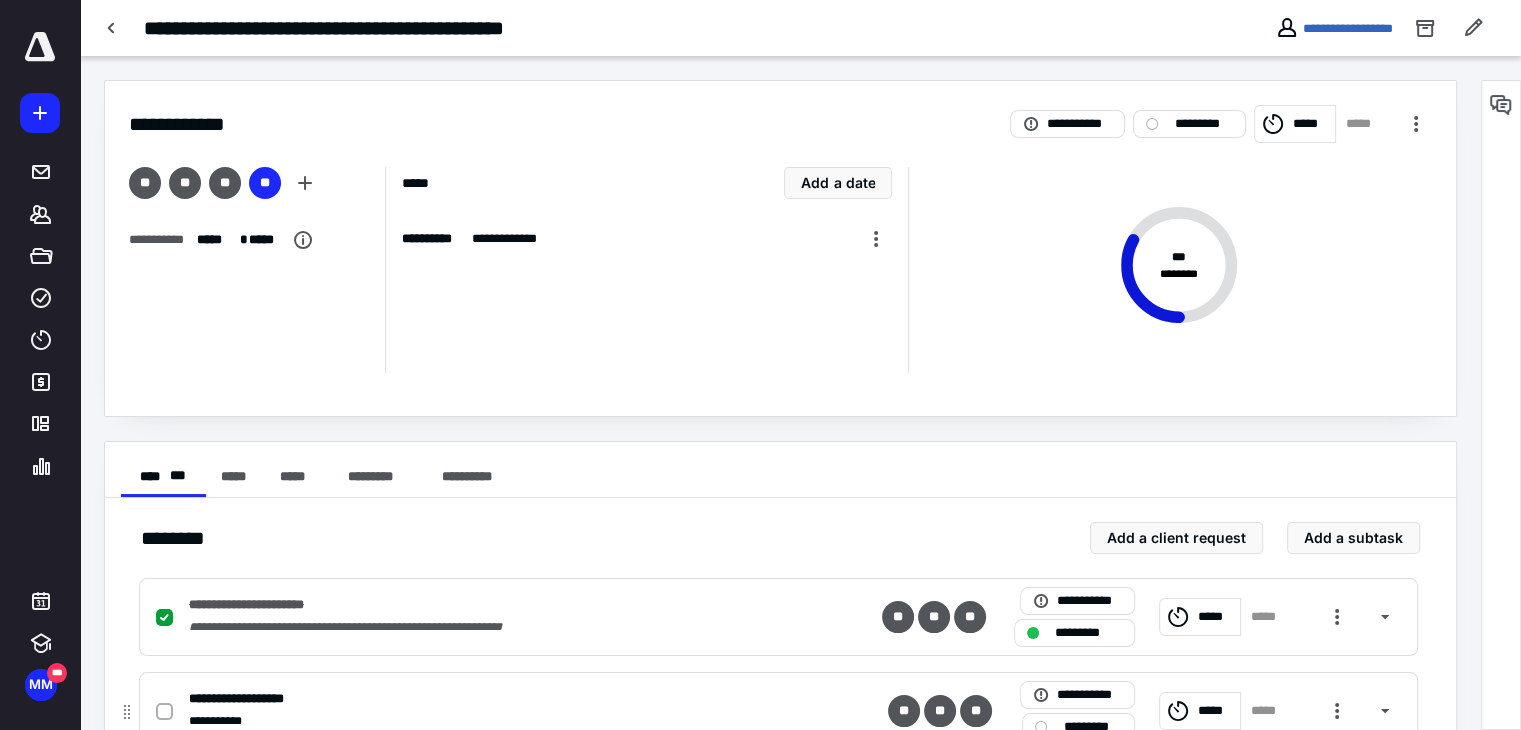 click at bounding box center (164, 712) 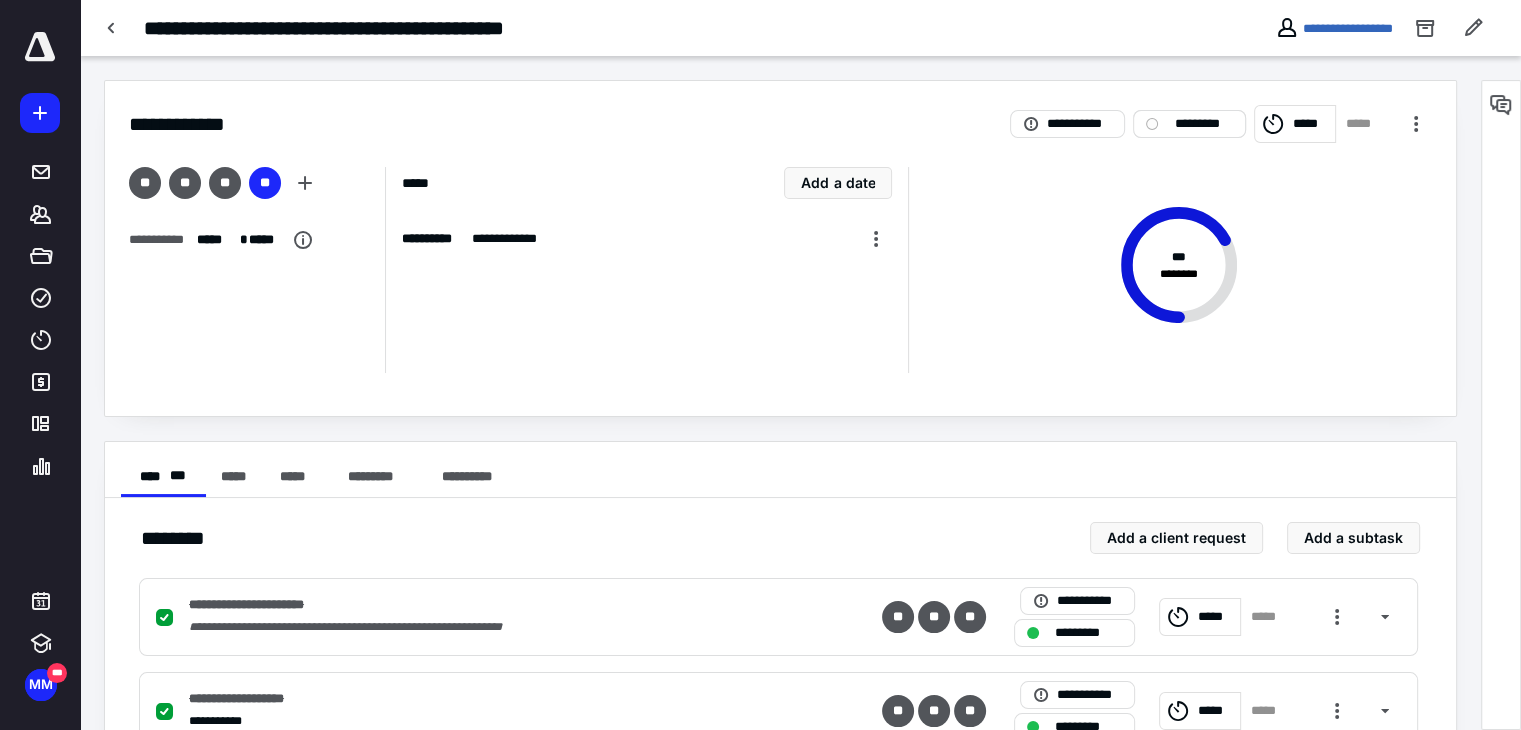 click on "*********" at bounding box center [1203, 124] 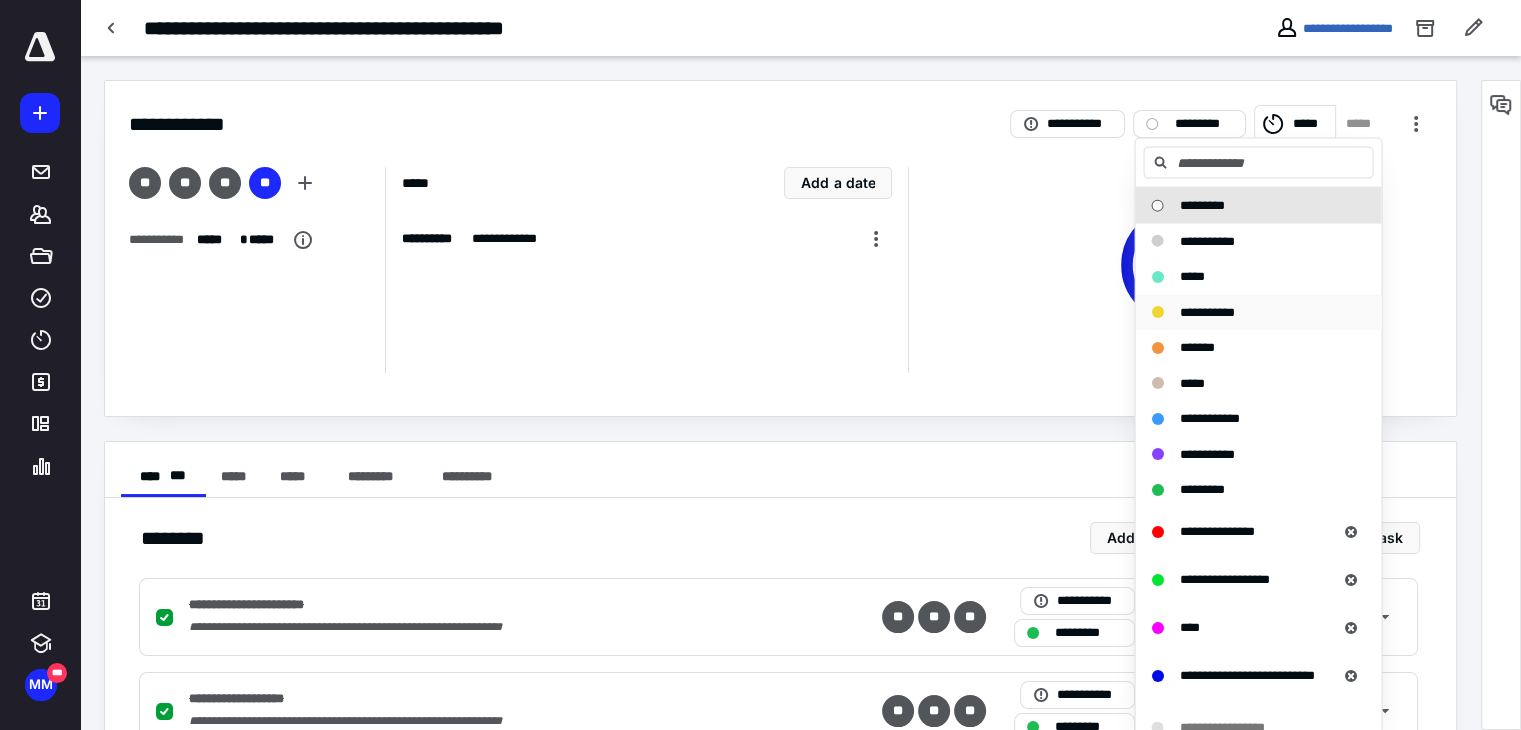 click on "**********" at bounding box center (1206, 311) 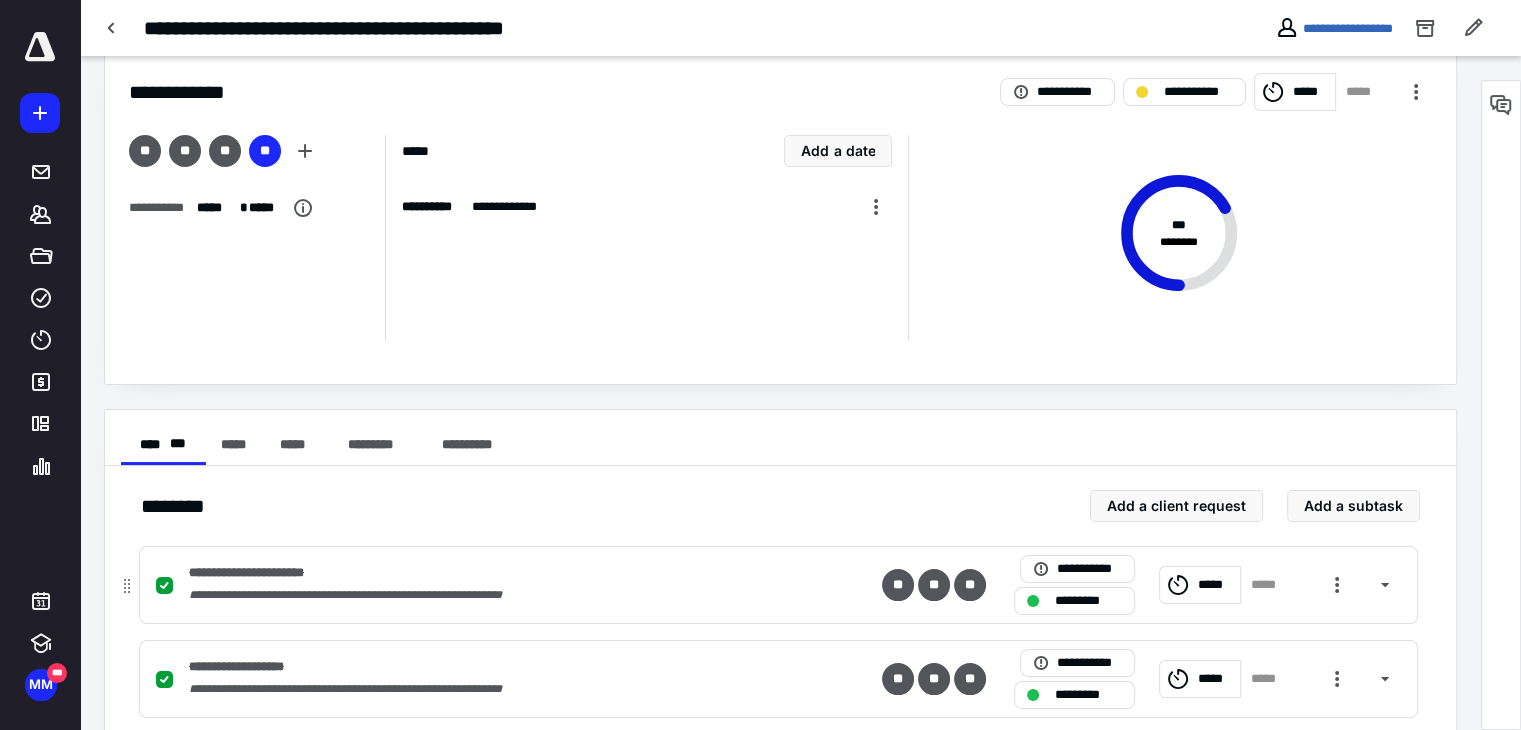 scroll, scrollTop: 0, scrollLeft: 0, axis: both 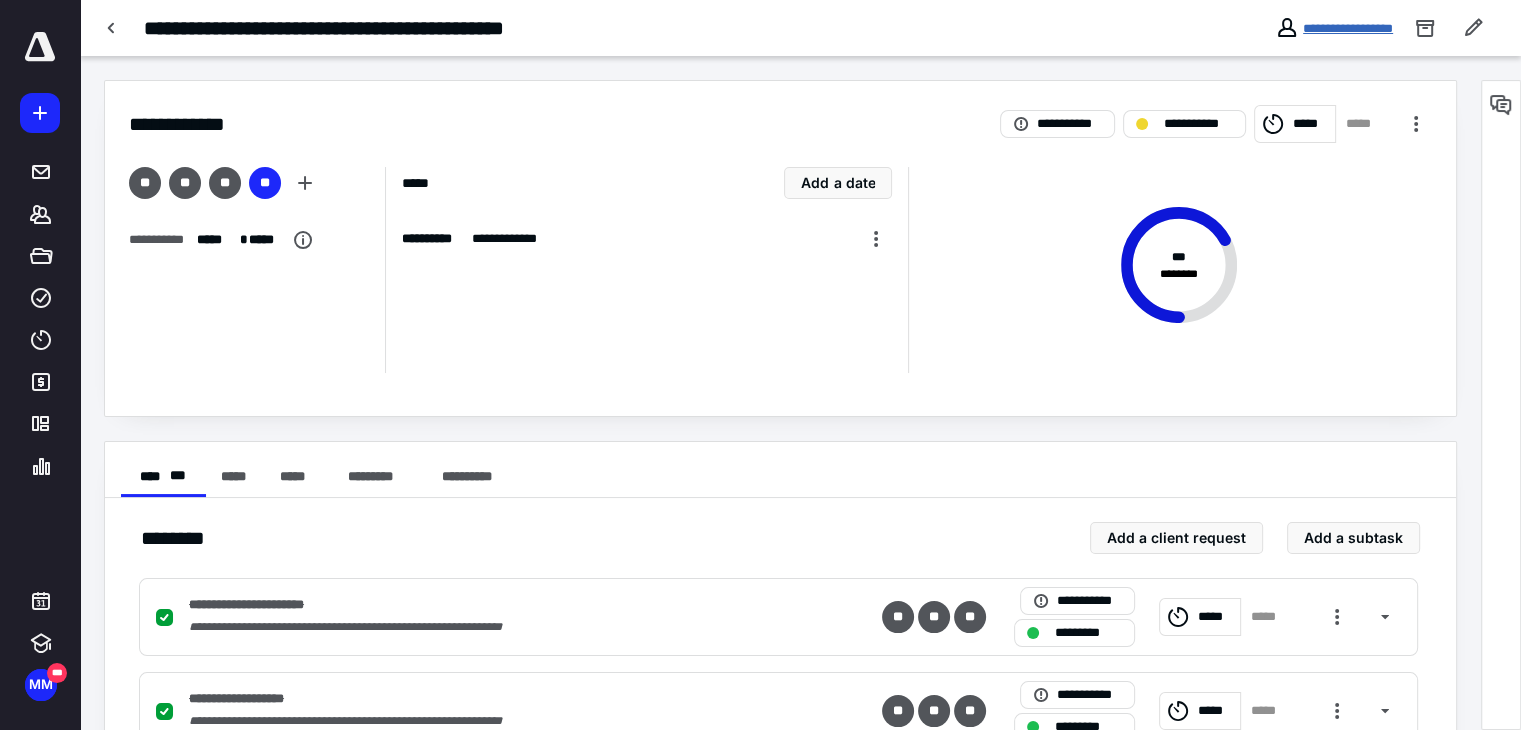 click on "**********" at bounding box center (1348, 28) 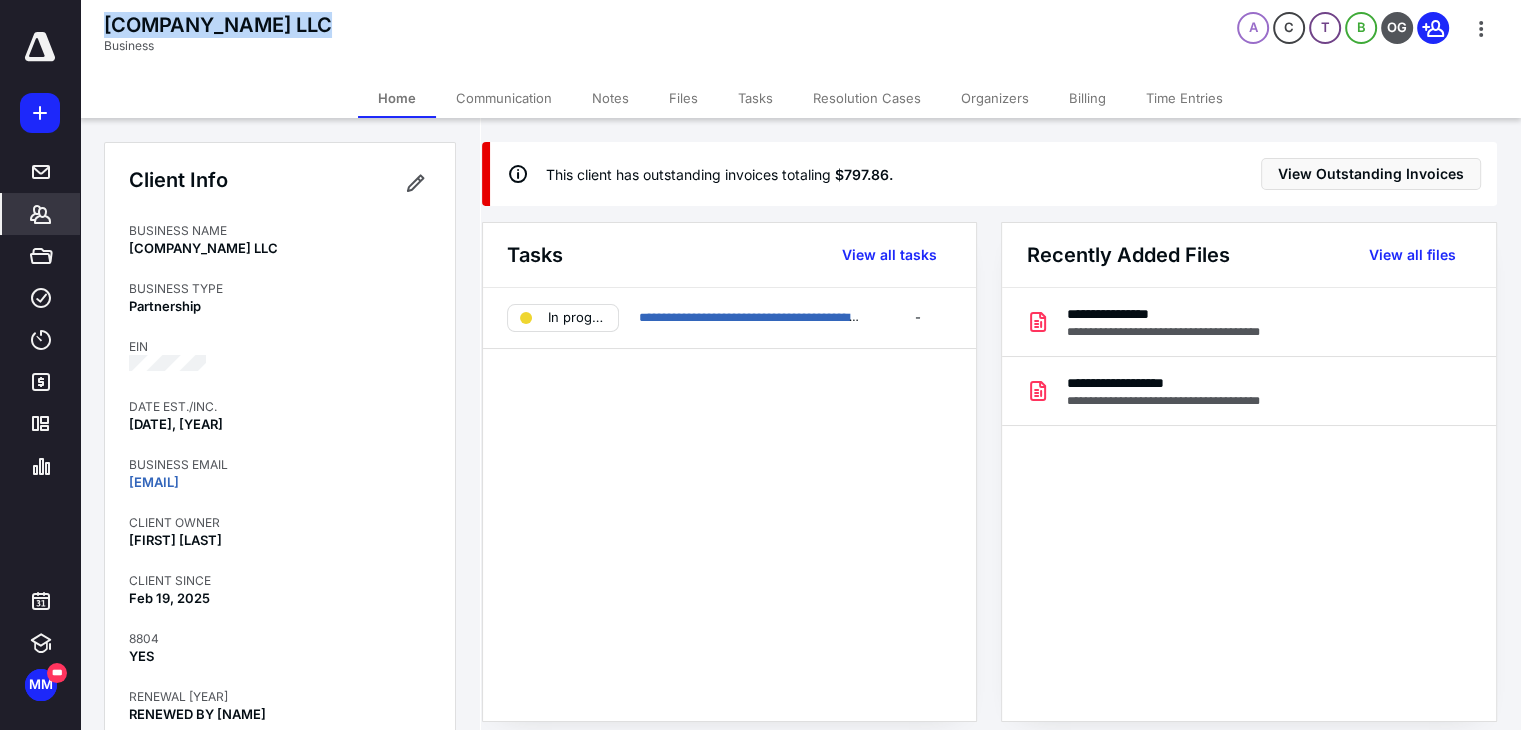 drag, startPoint x: 328, startPoint y: 22, endPoint x: 88, endPoint y: 24, distance: 240.00833 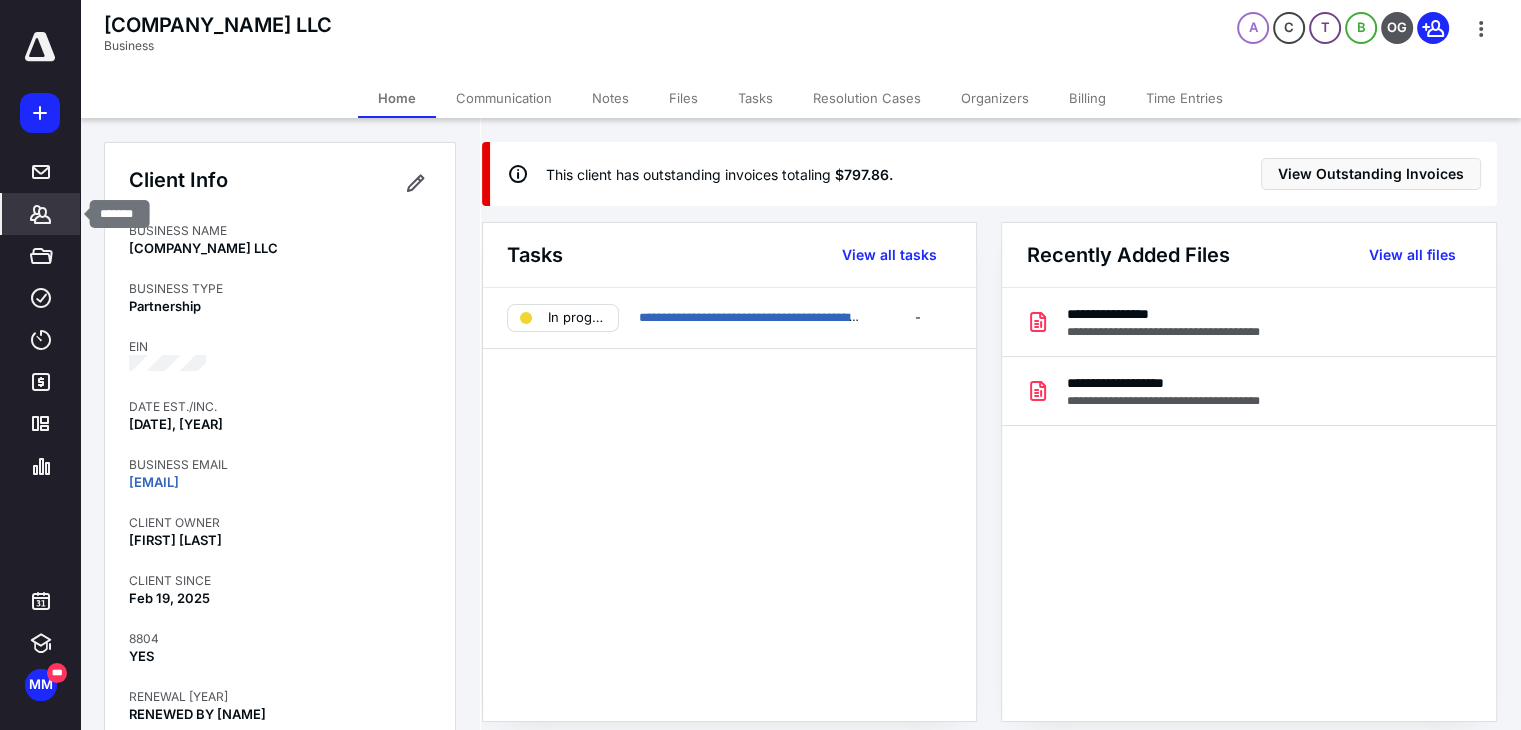 click 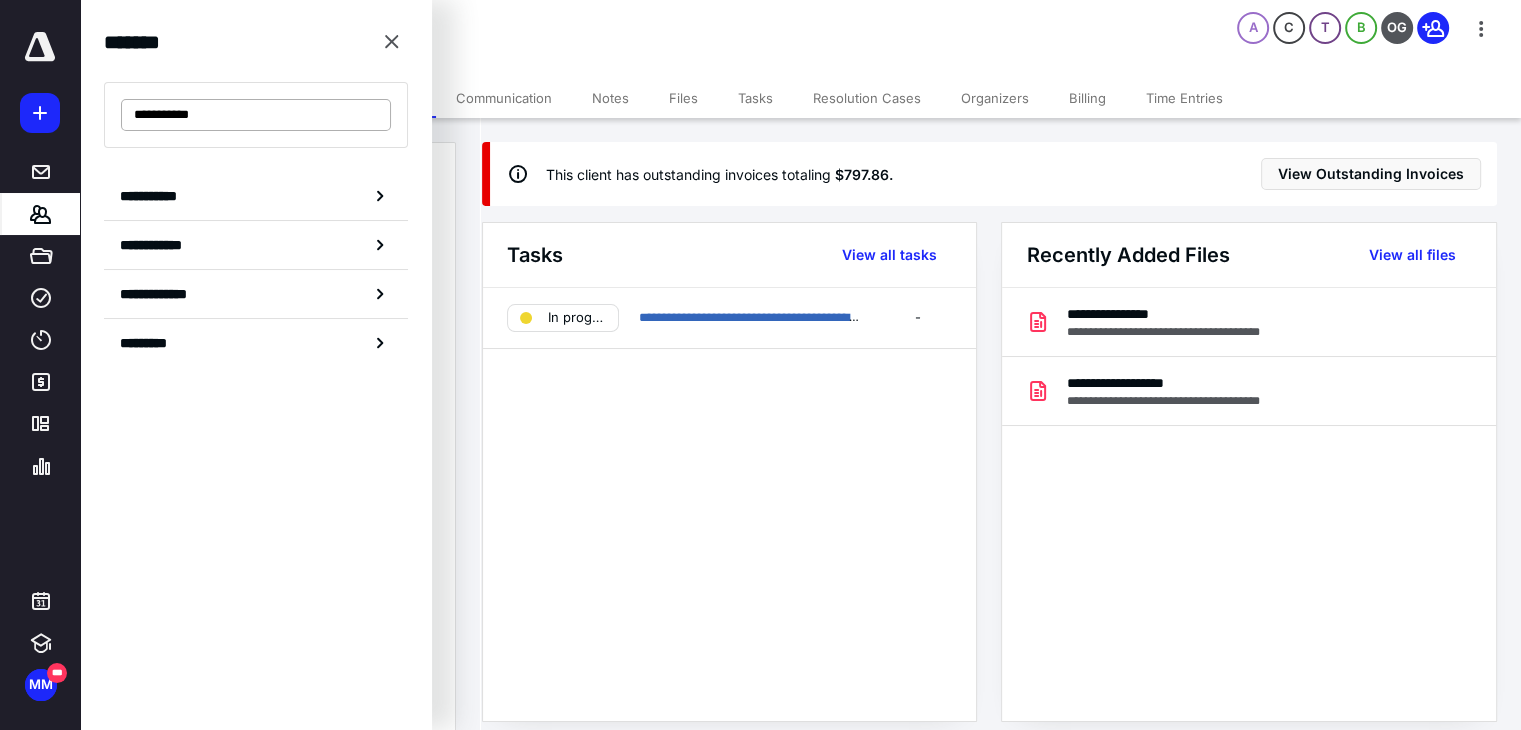 click on "**********" at bounding box center (256, 115) 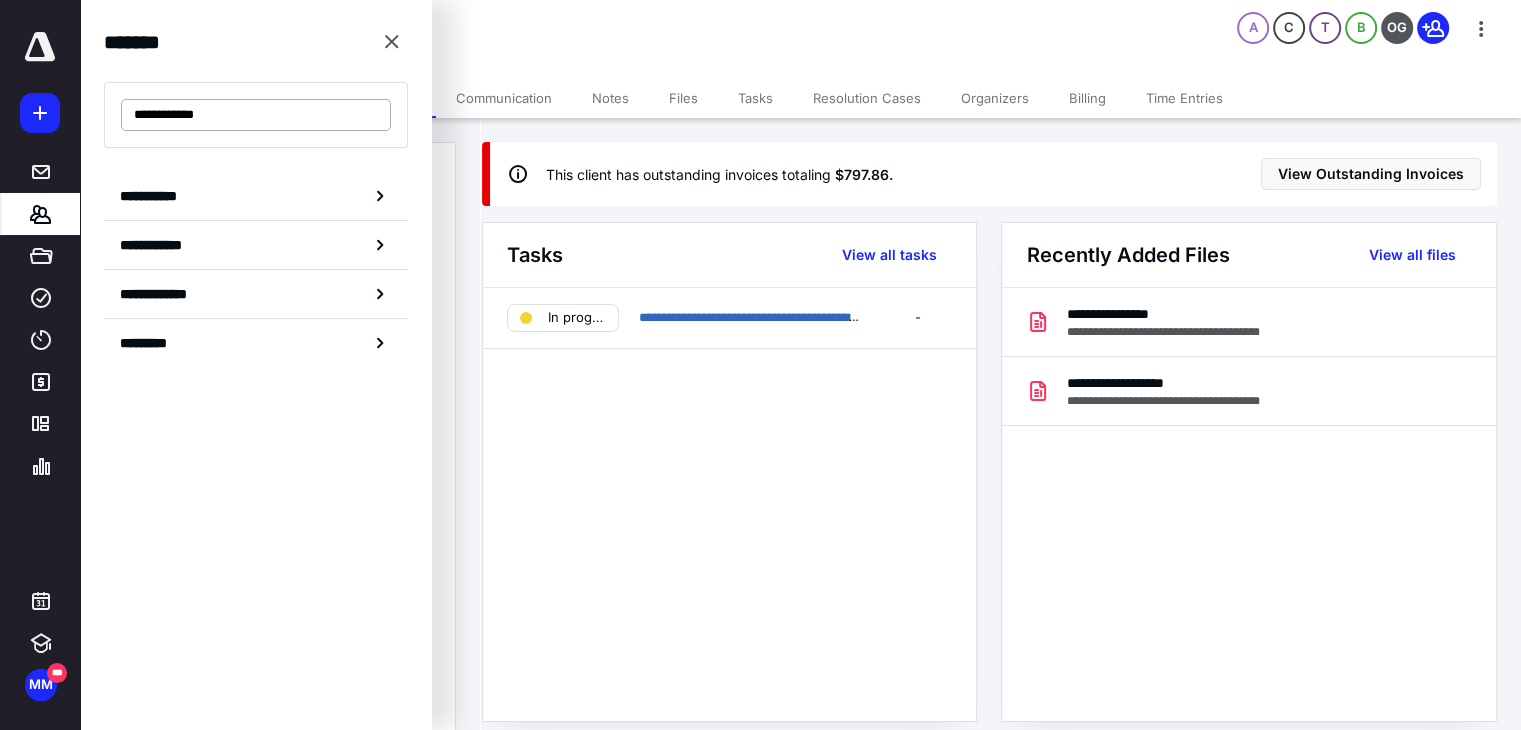 click on "**********" at bounding box center [256, 115] 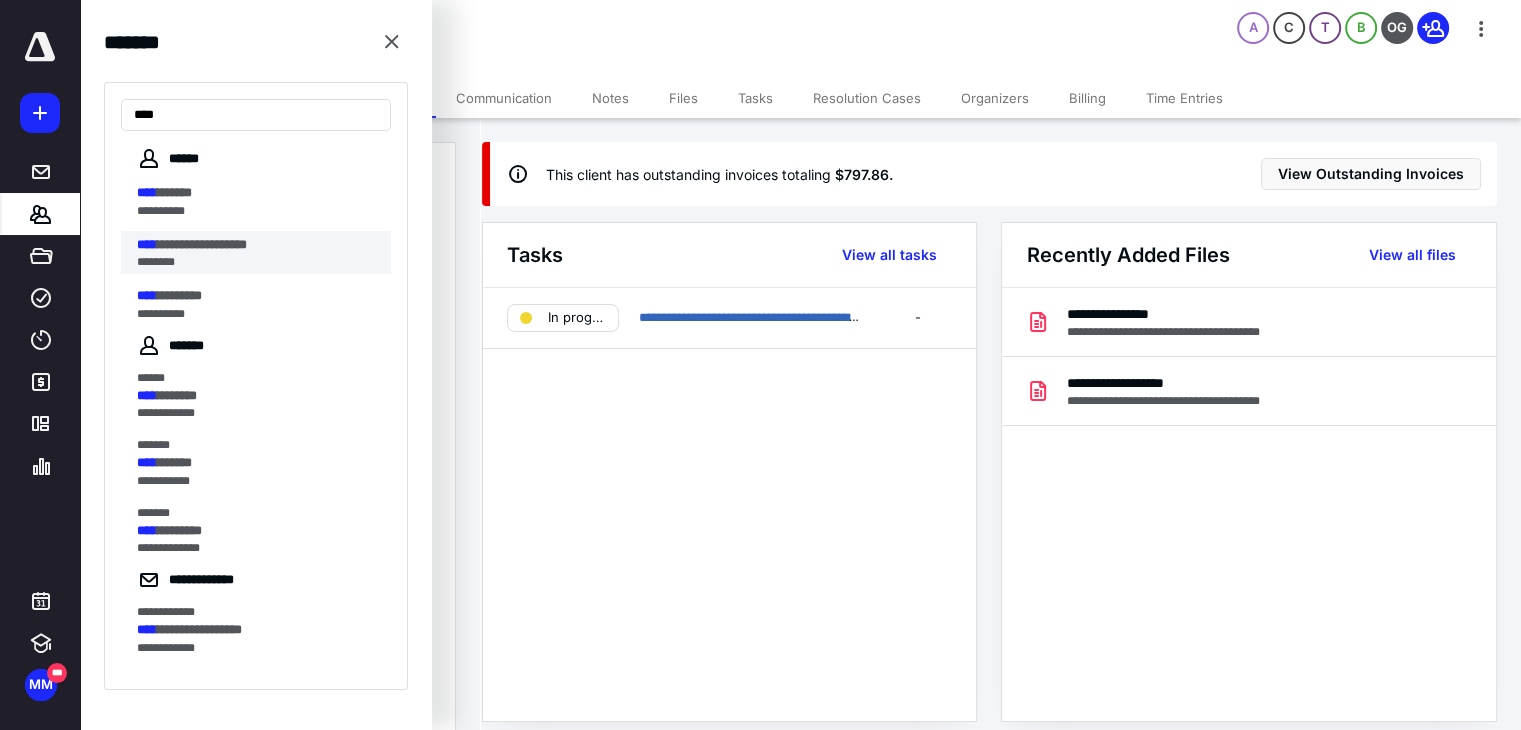 type on "****" 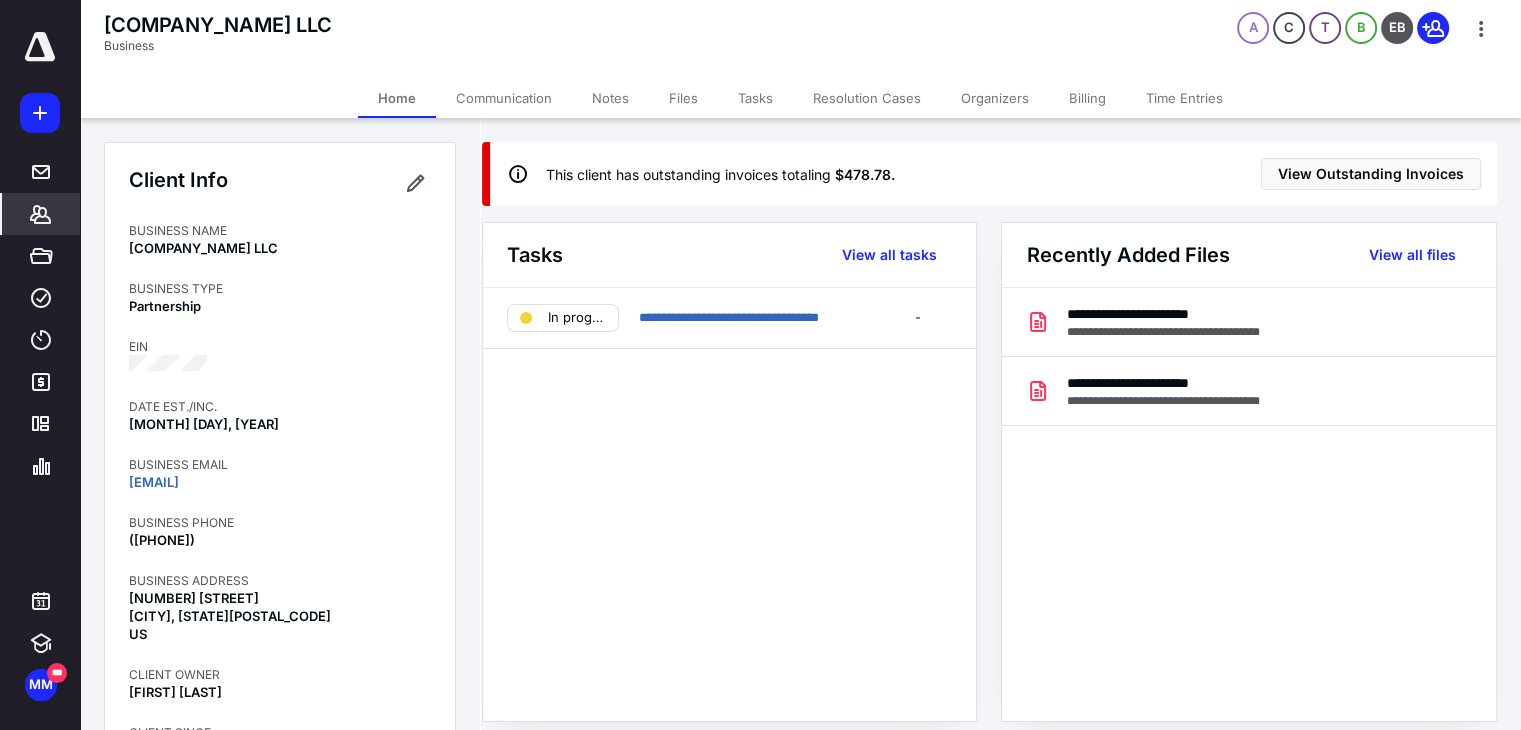 click on "Billing" at bounding box center [1087, 98] 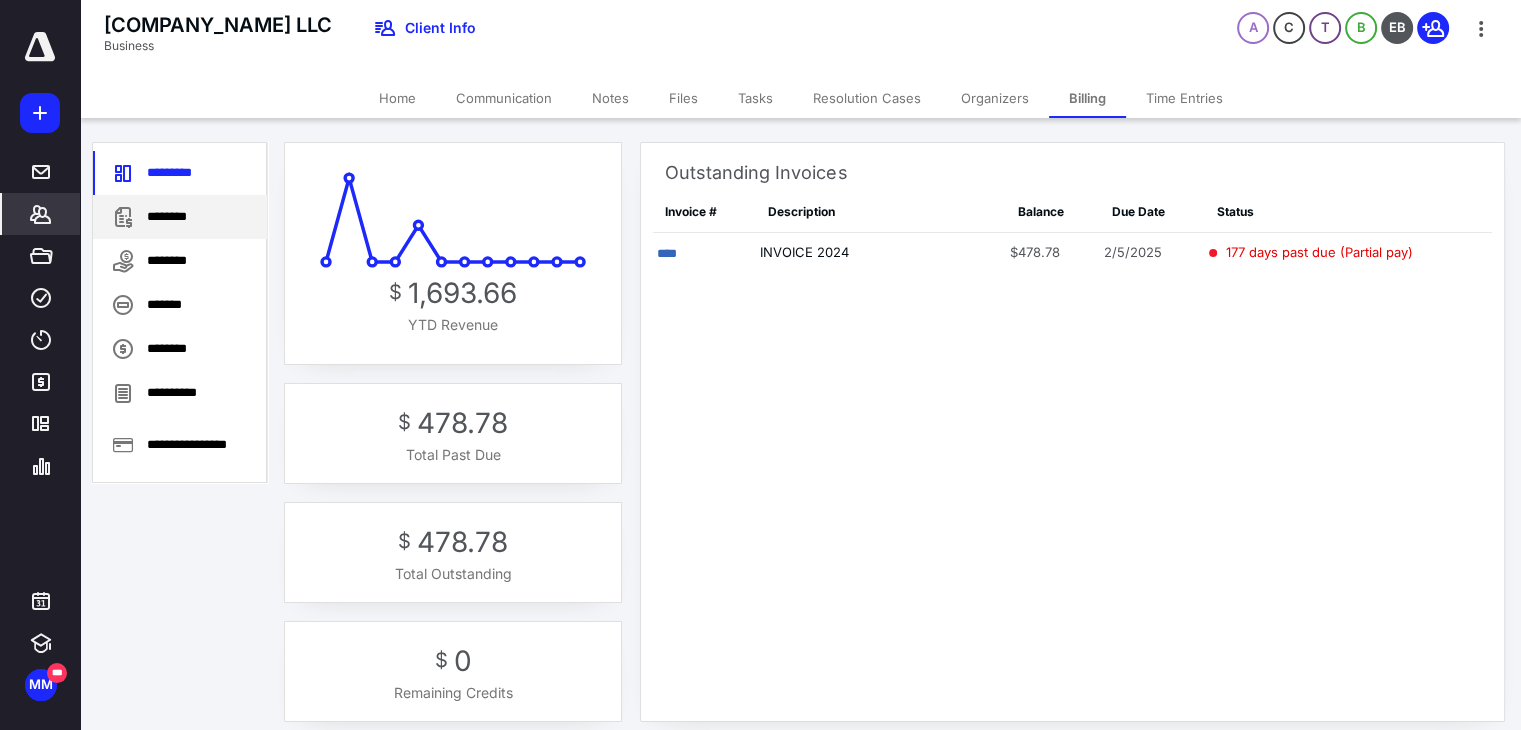 click on "********" at bounding box center [180, 217] 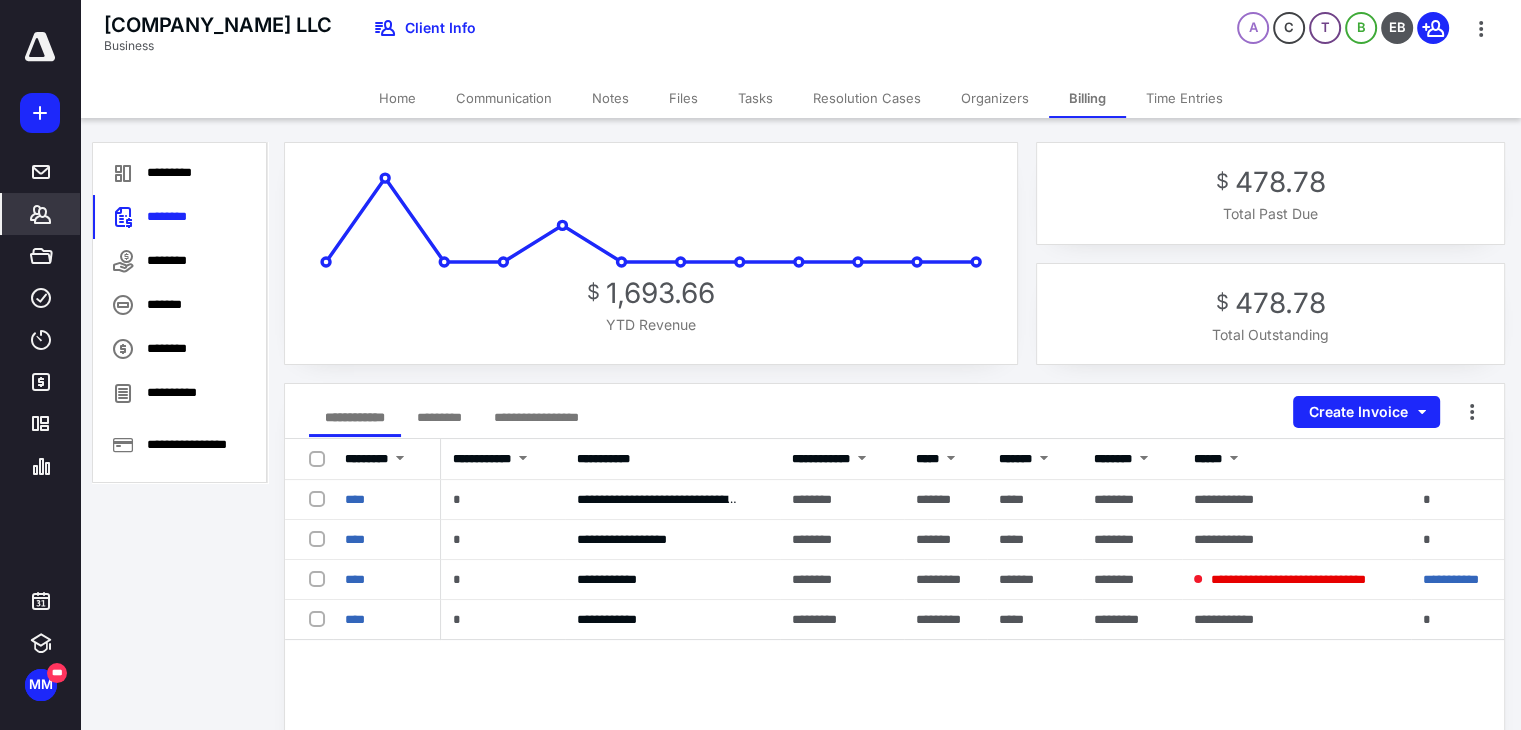click on "Home" at bounding box center (397, 98) 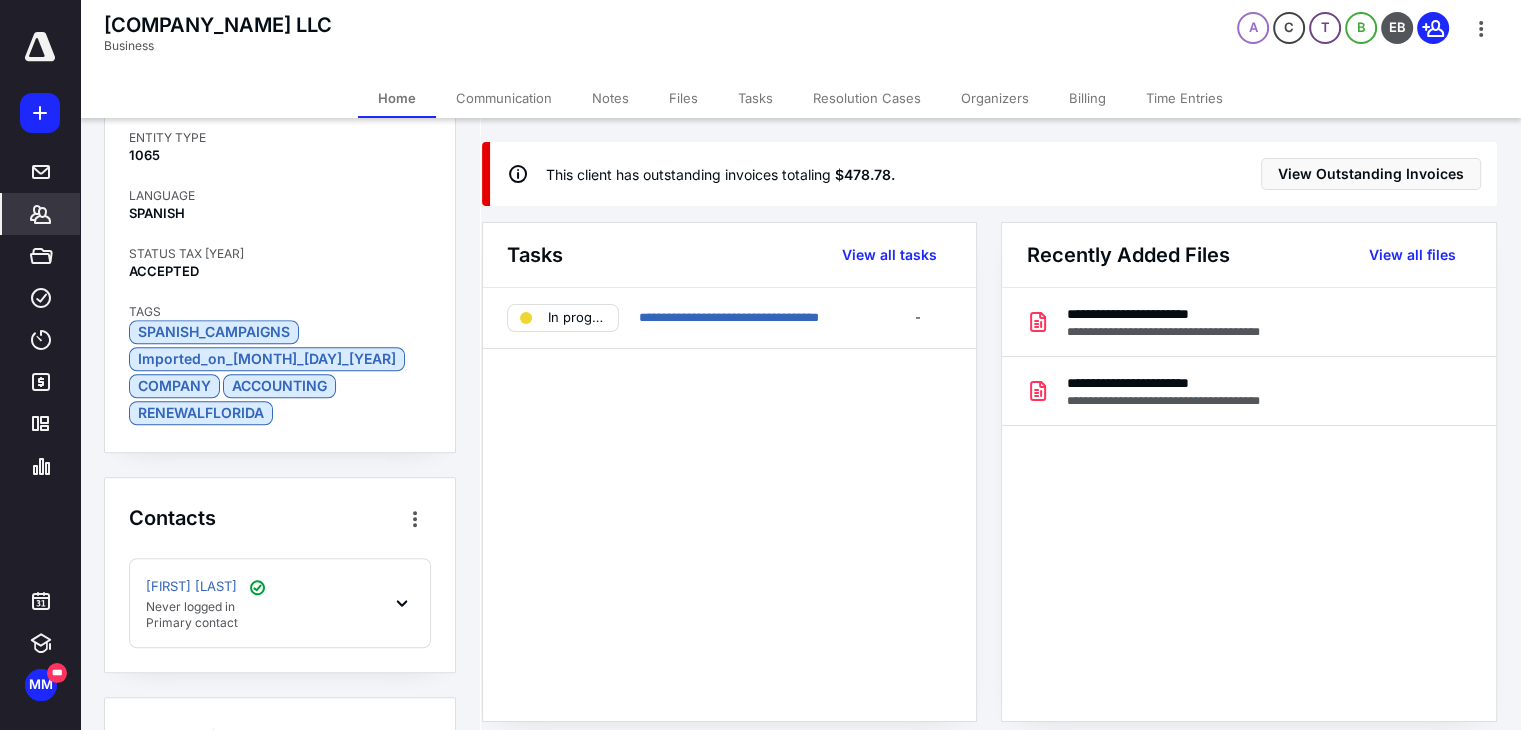 scroll, scrollTop: 1856, scrollLeft: 0, axis: vertical 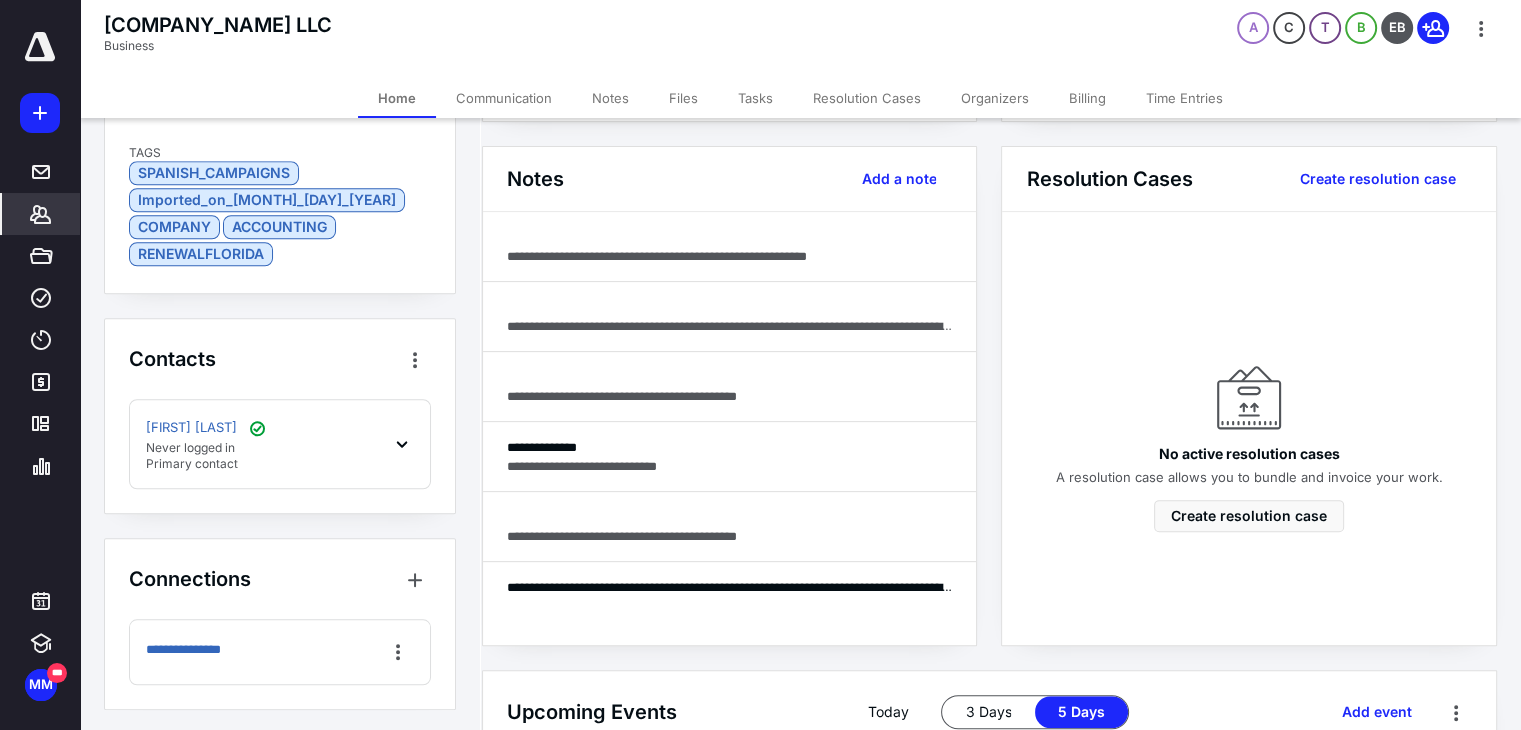 click on "Billing" at bounding box center (1087, 98) 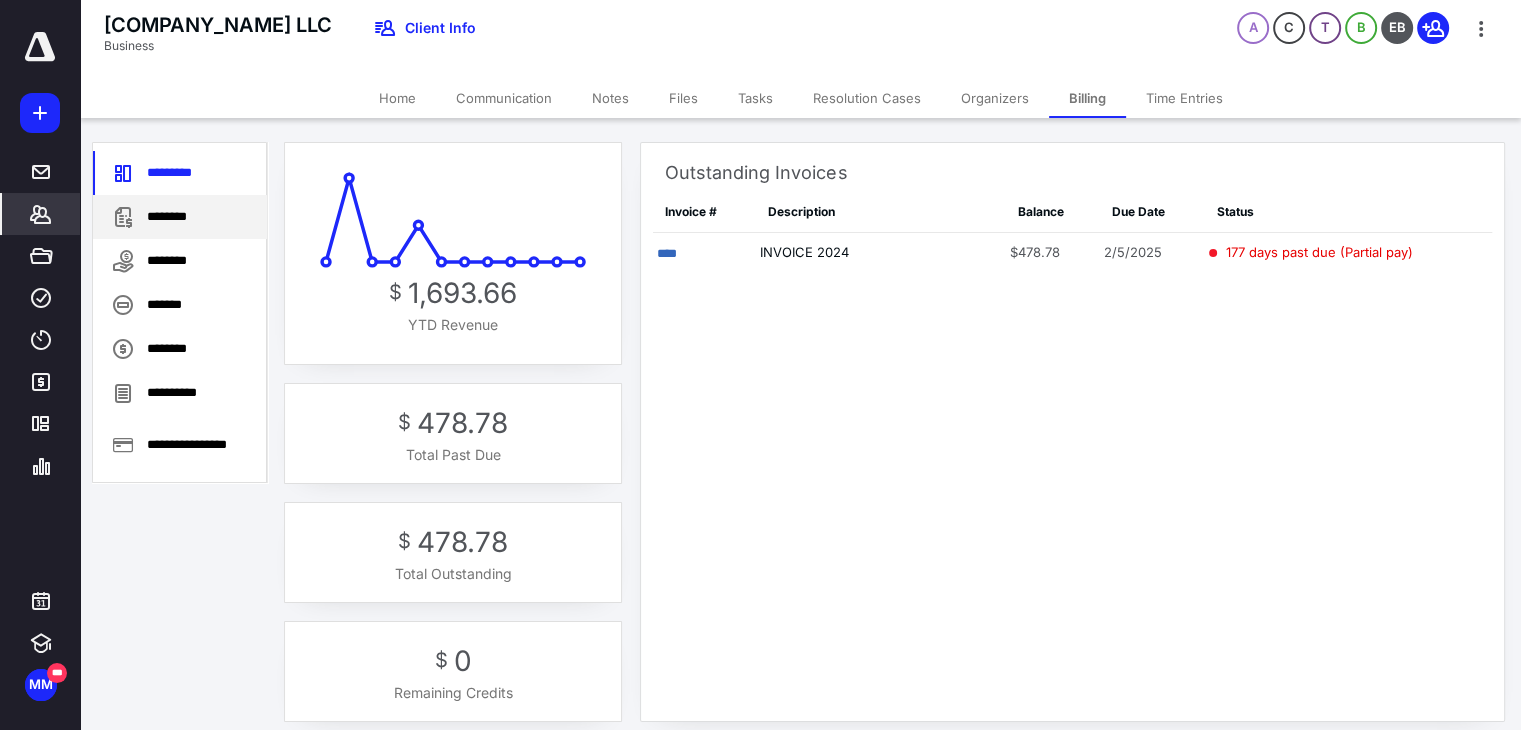 click on "********" at bounding box center (180, 217) 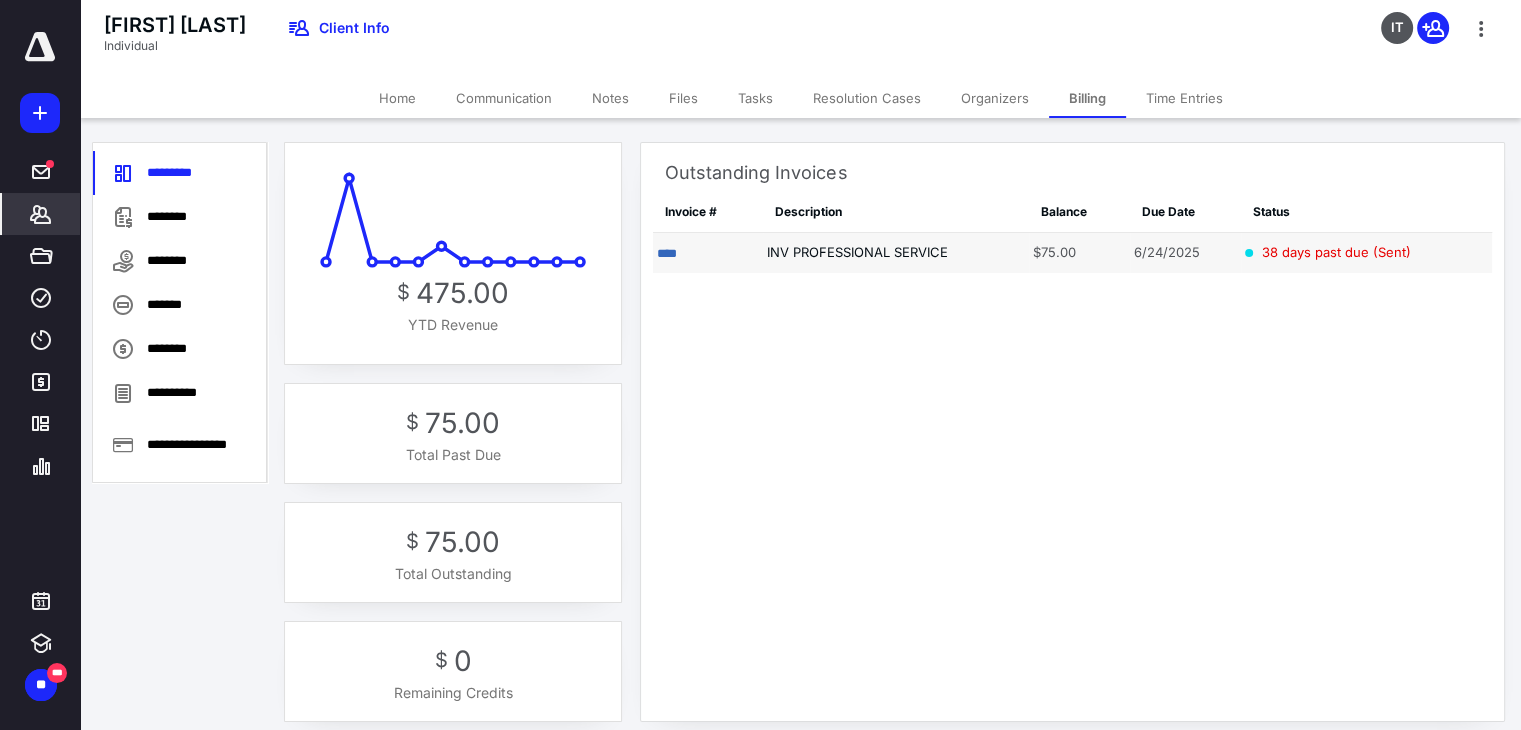 scroll, scrollTop: 0, scrollLeft: 0, axis: both 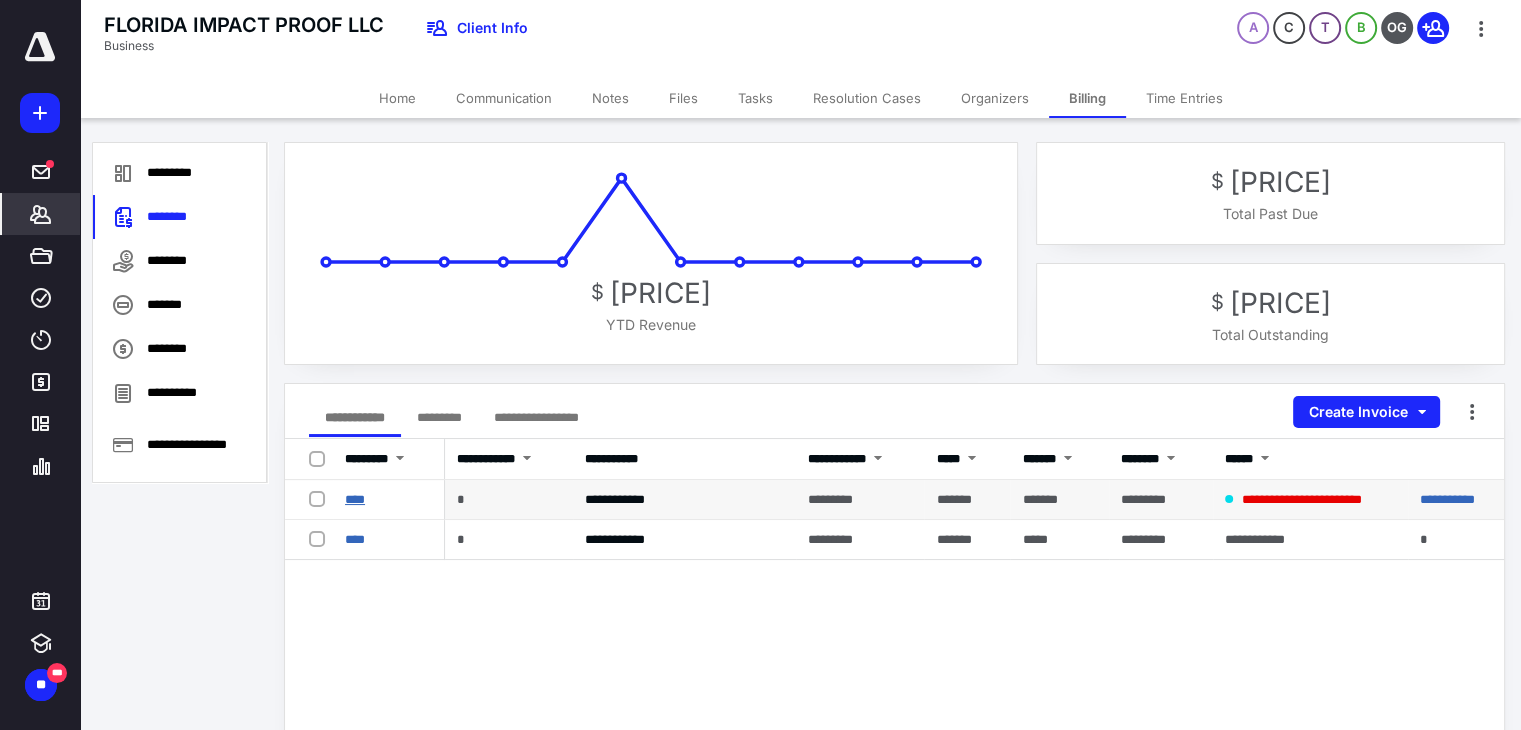 click on "****" at bounding box center (355, 499) 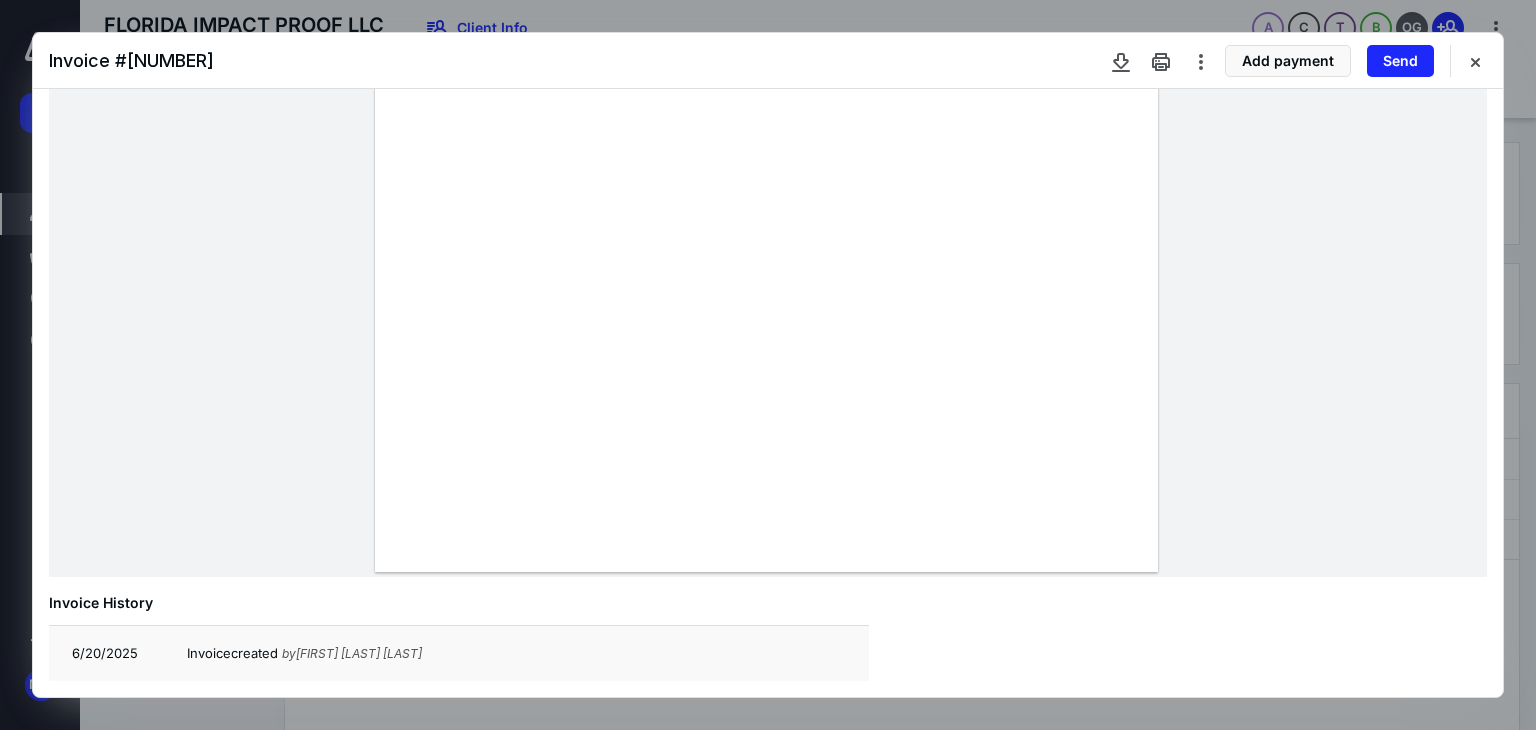 scroll, scrollTop: 0, scrollLeft: 0, axis: both 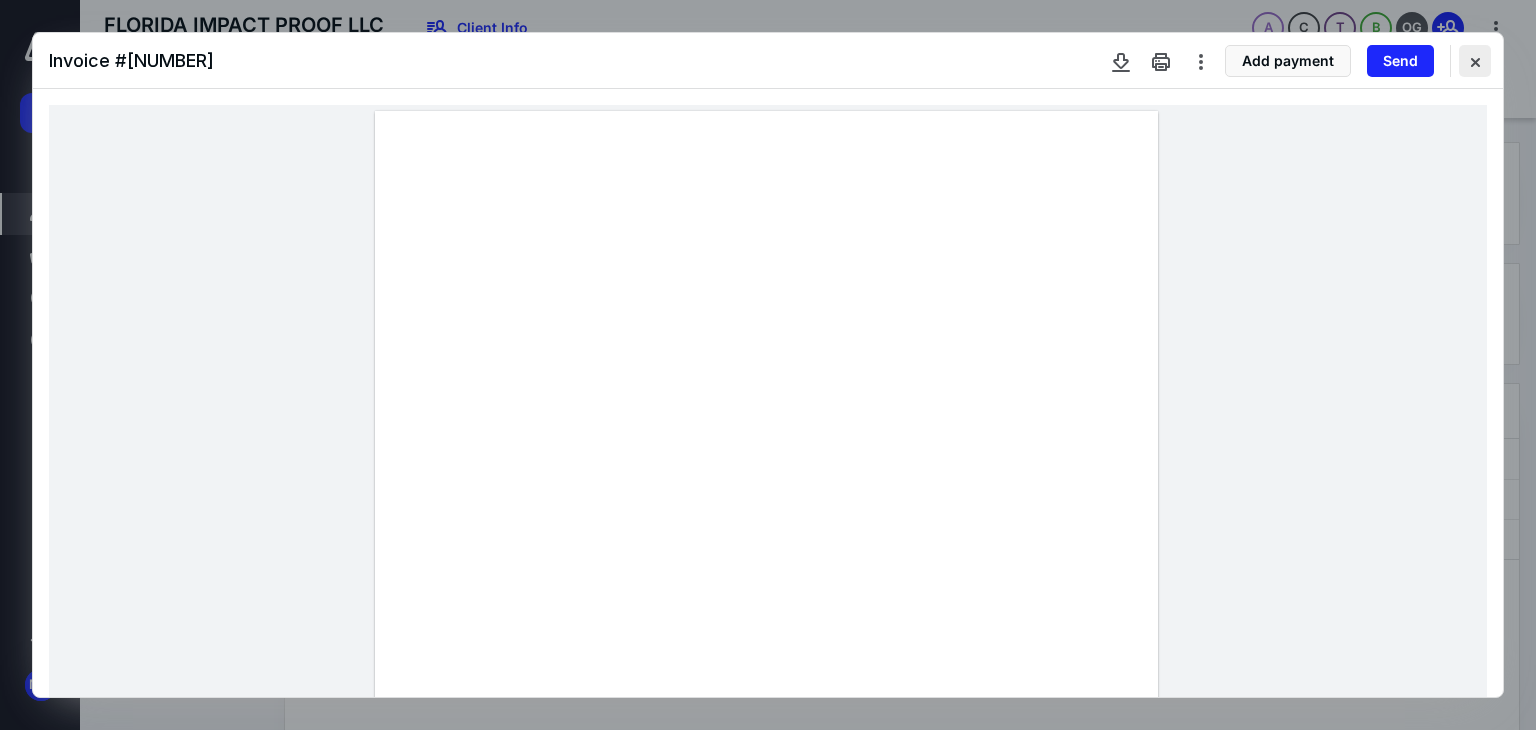 click at bounding box center [1475, 61] 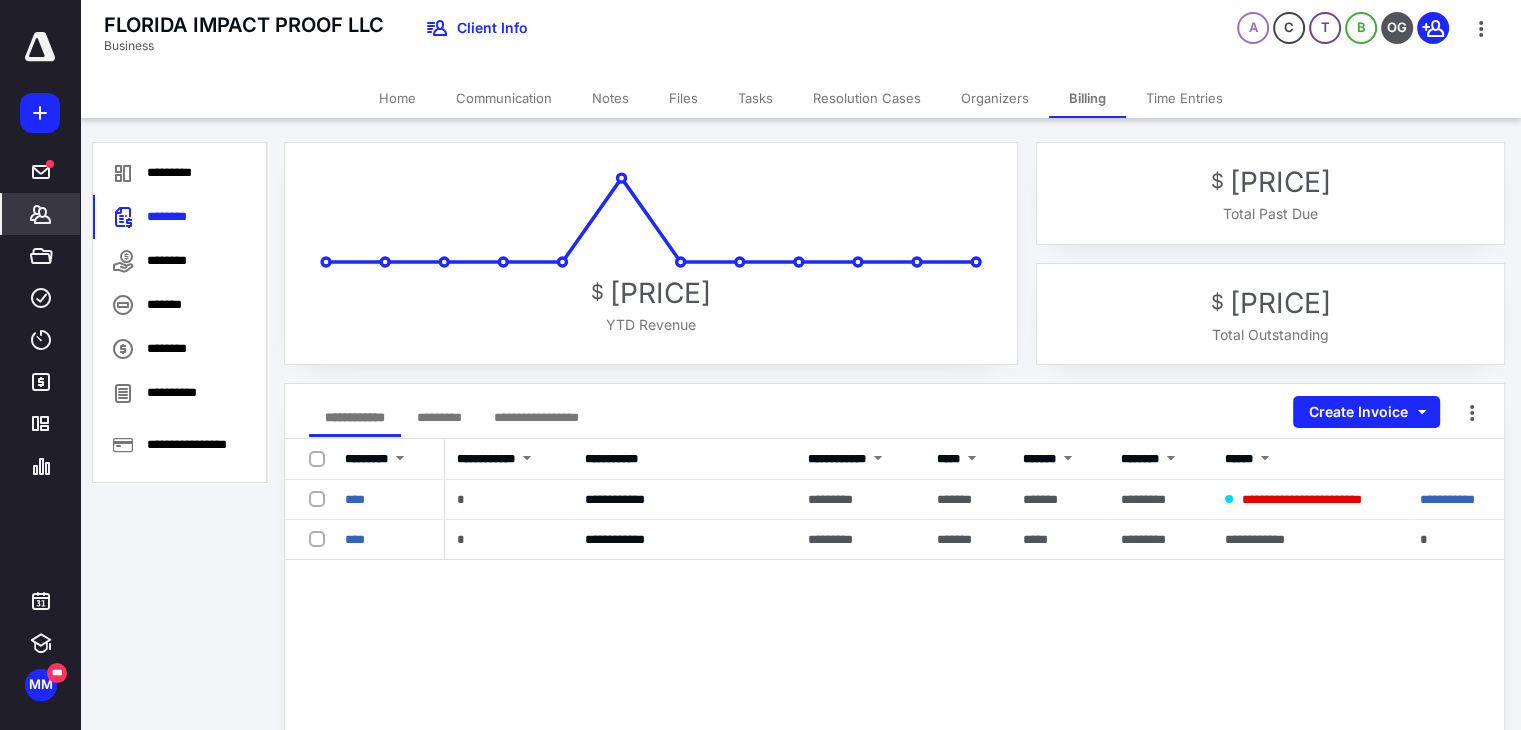 click on "Notes" at bounding box center (610, 98) 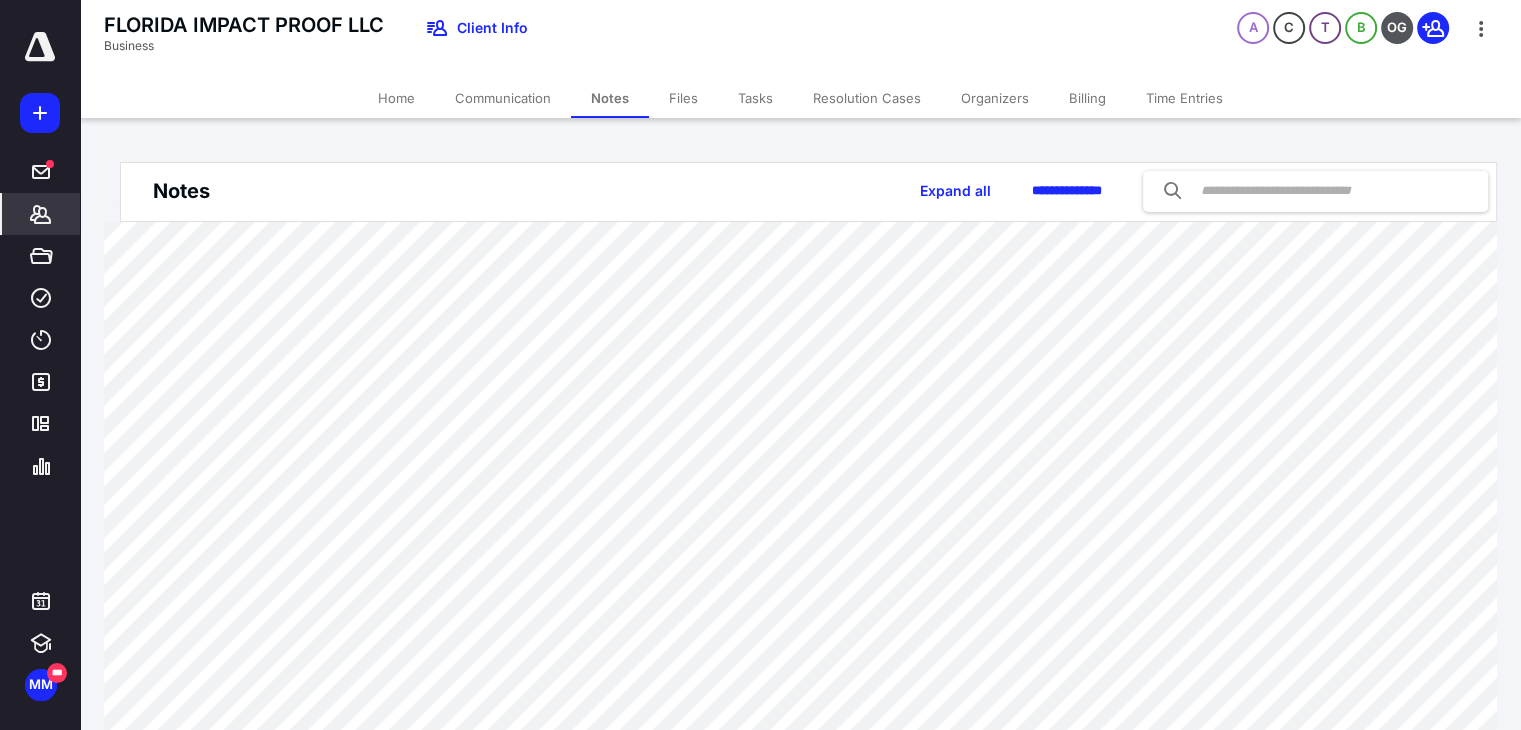 click on "Billing" at bounding box center [1087, 98] 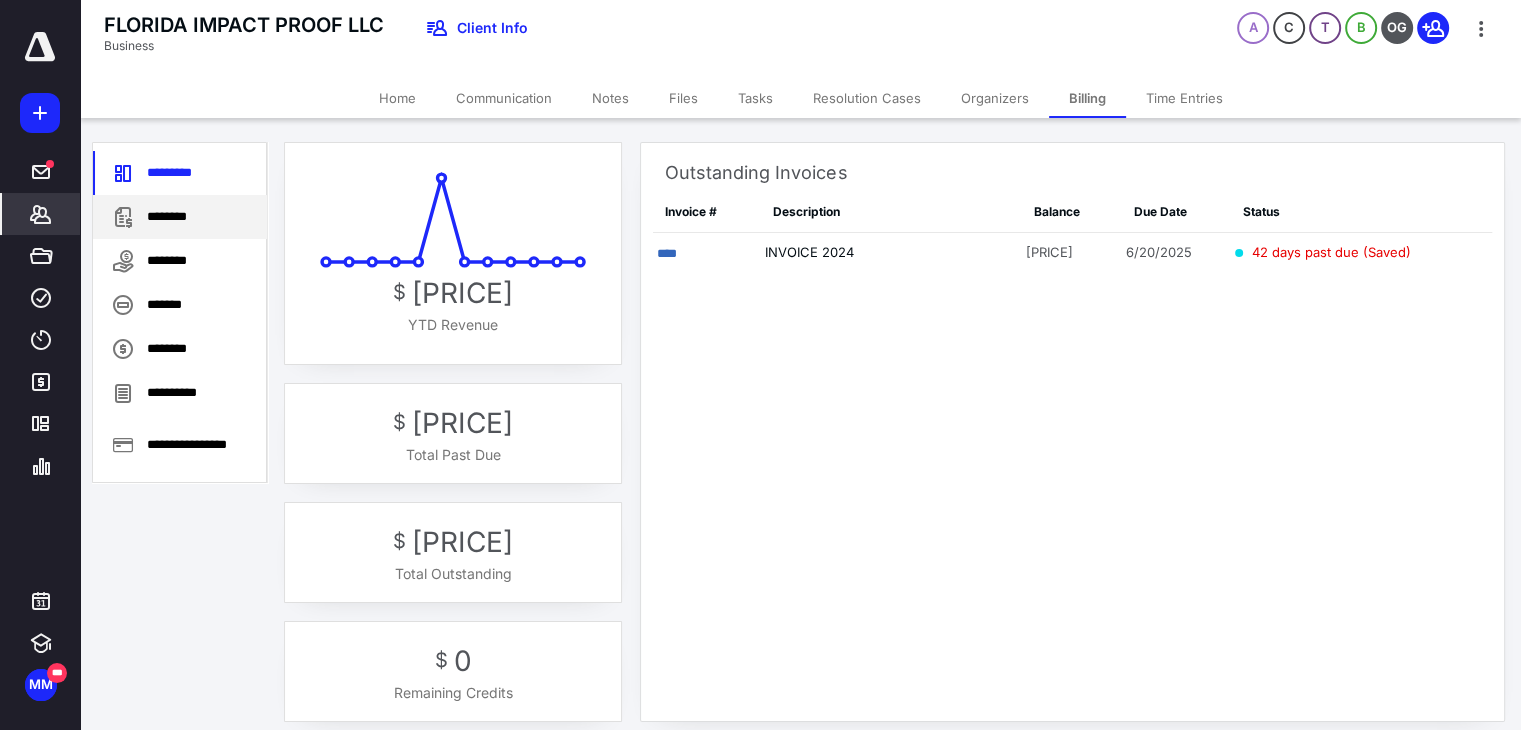 click on "********" at bounding box center (180, 217) 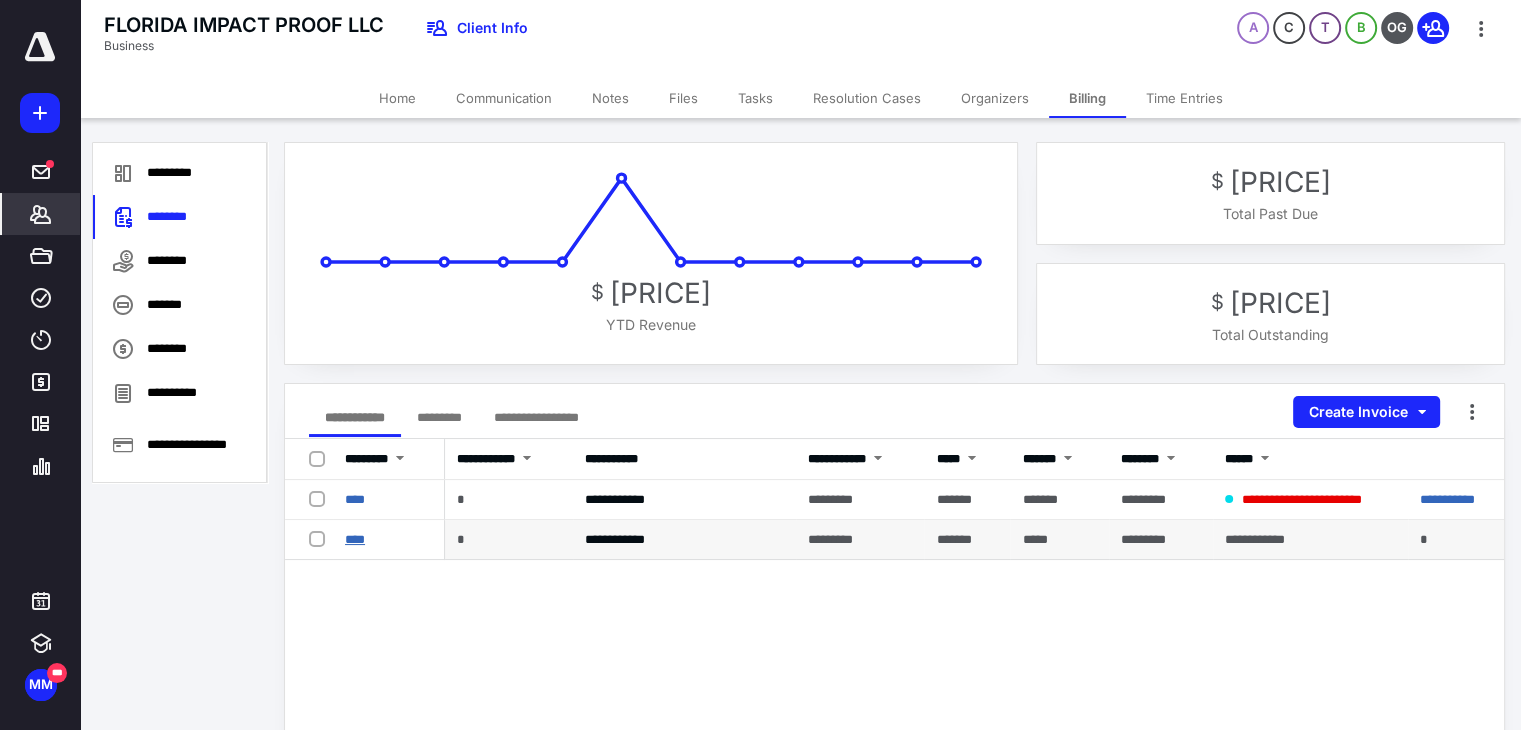 click on "****" at bounding box center [355, 539] 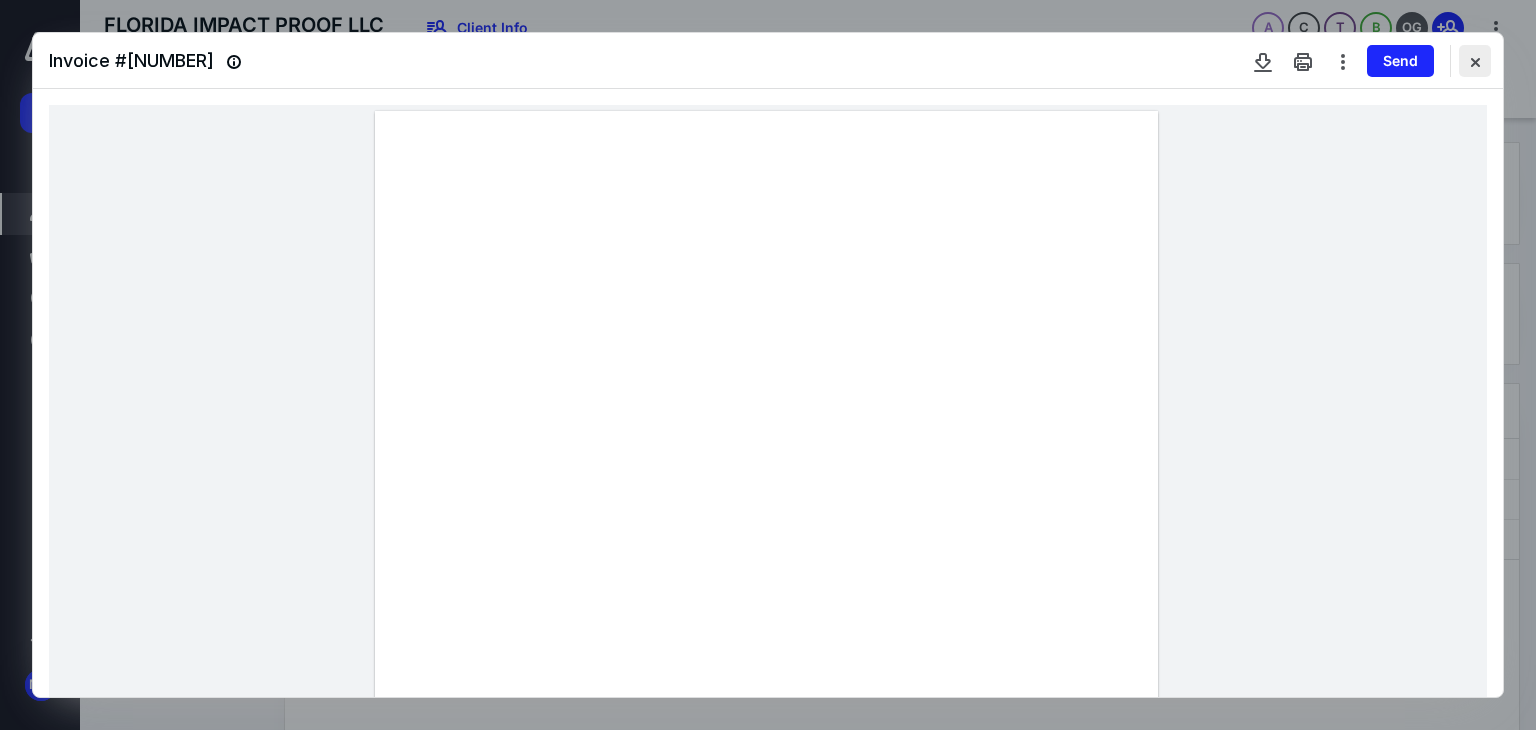 click at bounding box center [1475, 61] 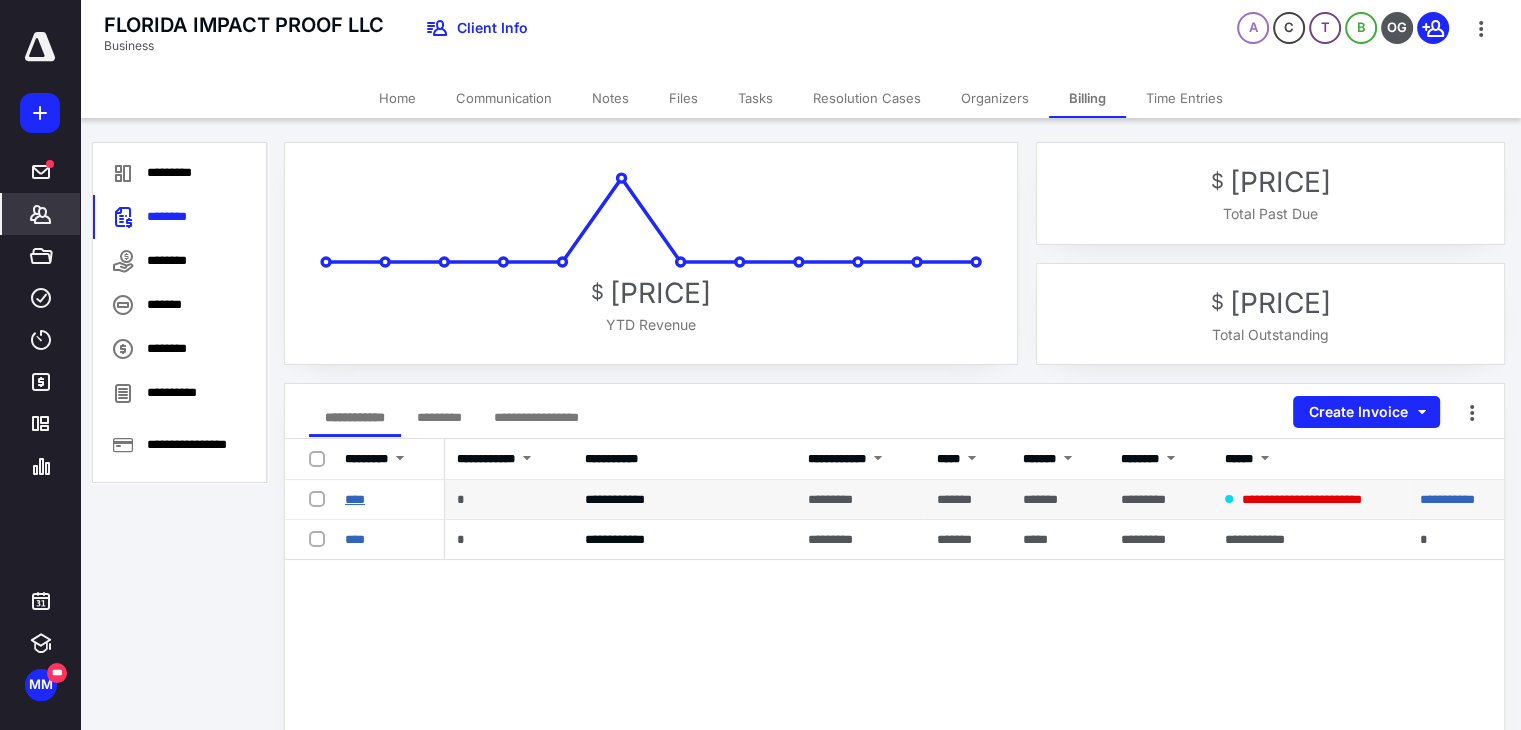 click on "****" at bounding box center [355, 499] 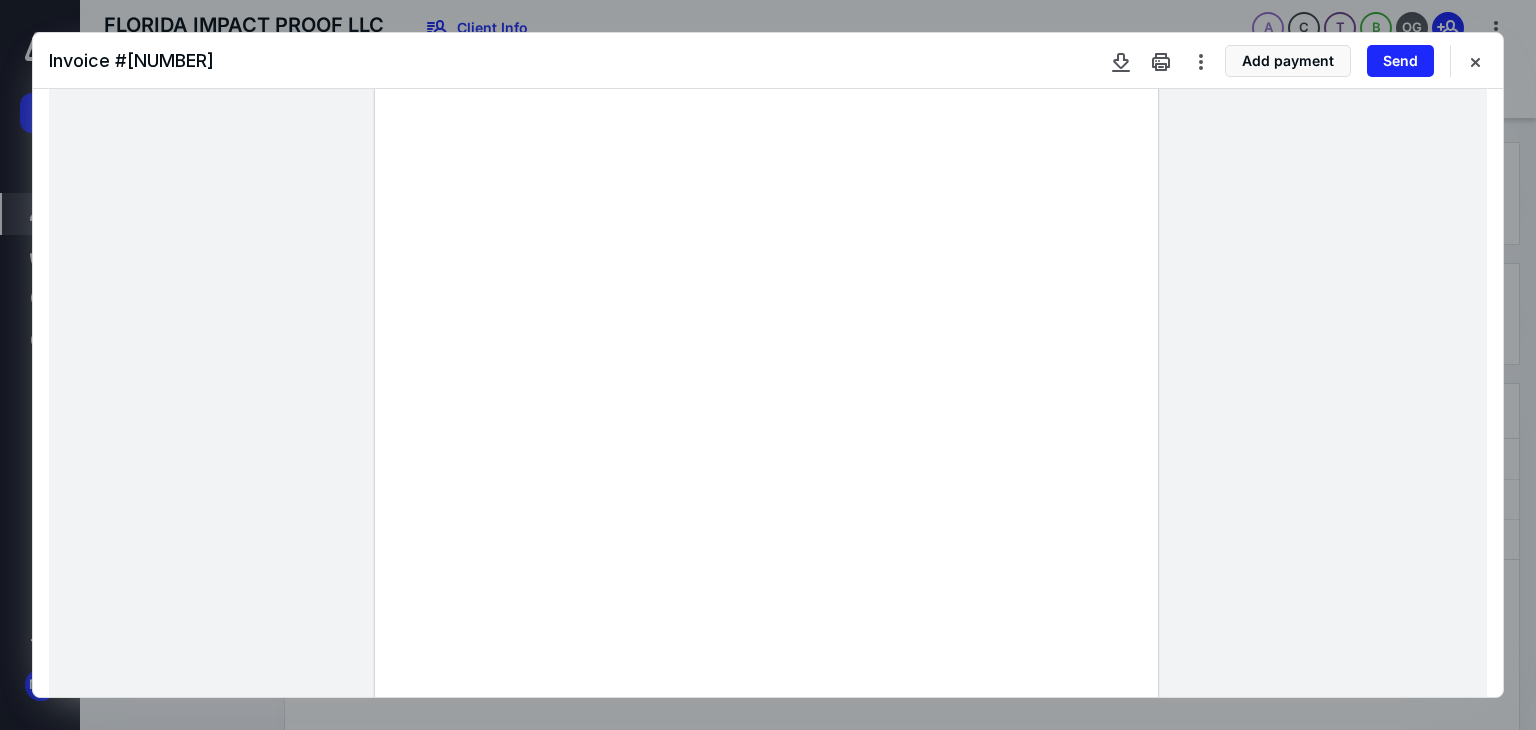 scroll, scrollTop: 552, scrollLeft: 0, axis: vertical 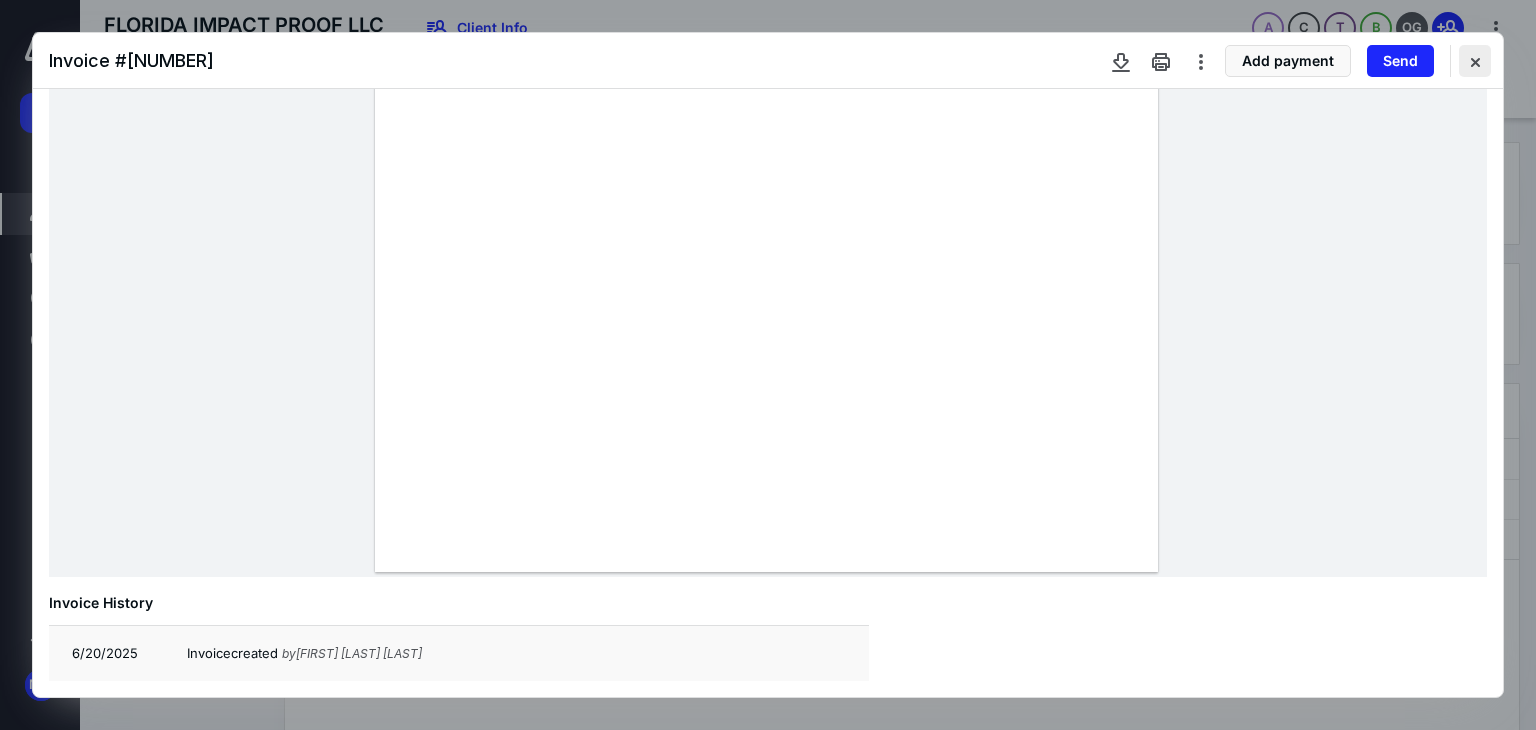 click at bounding box center [1475, 61] 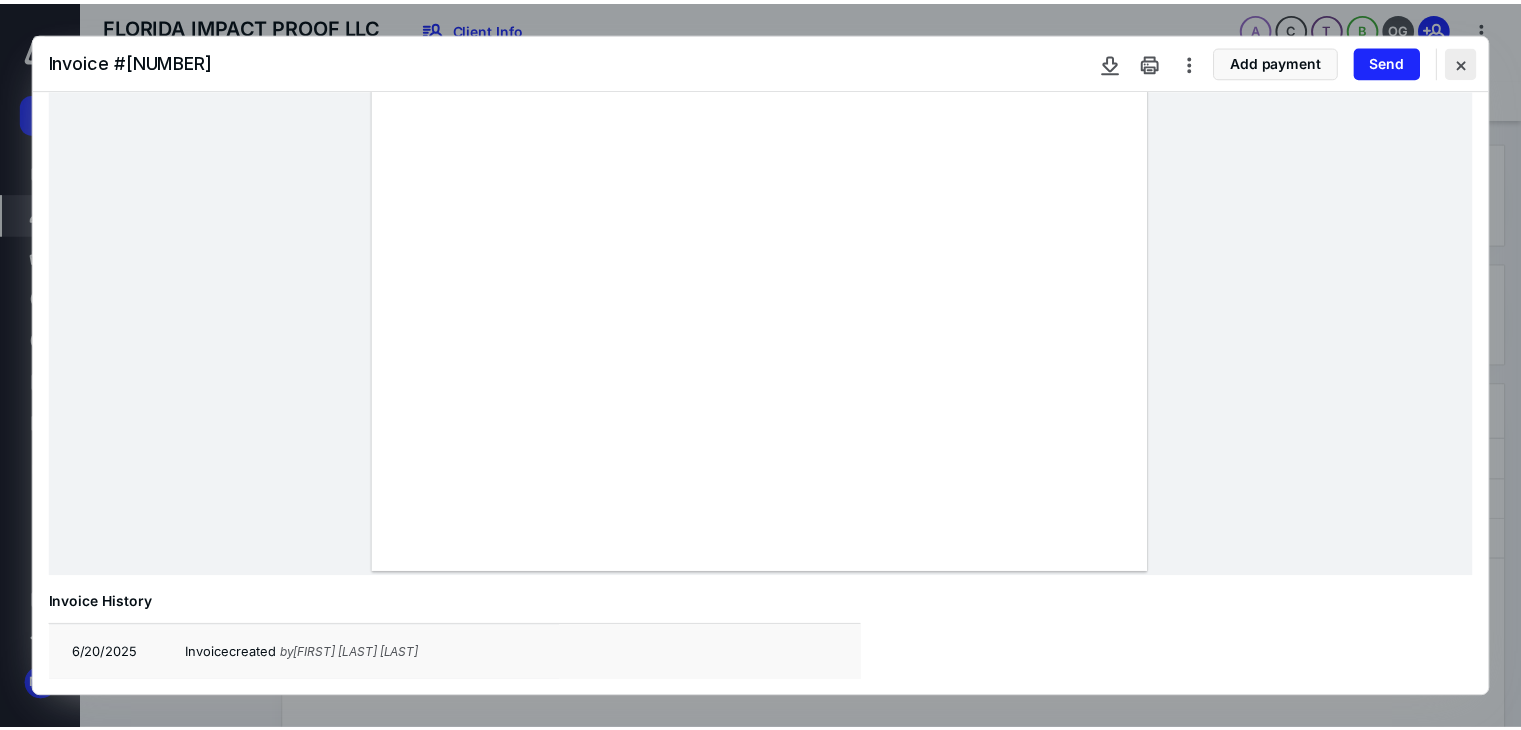 scroll, scrollTop: 448, scrollLeft: 0, axis: vertical 